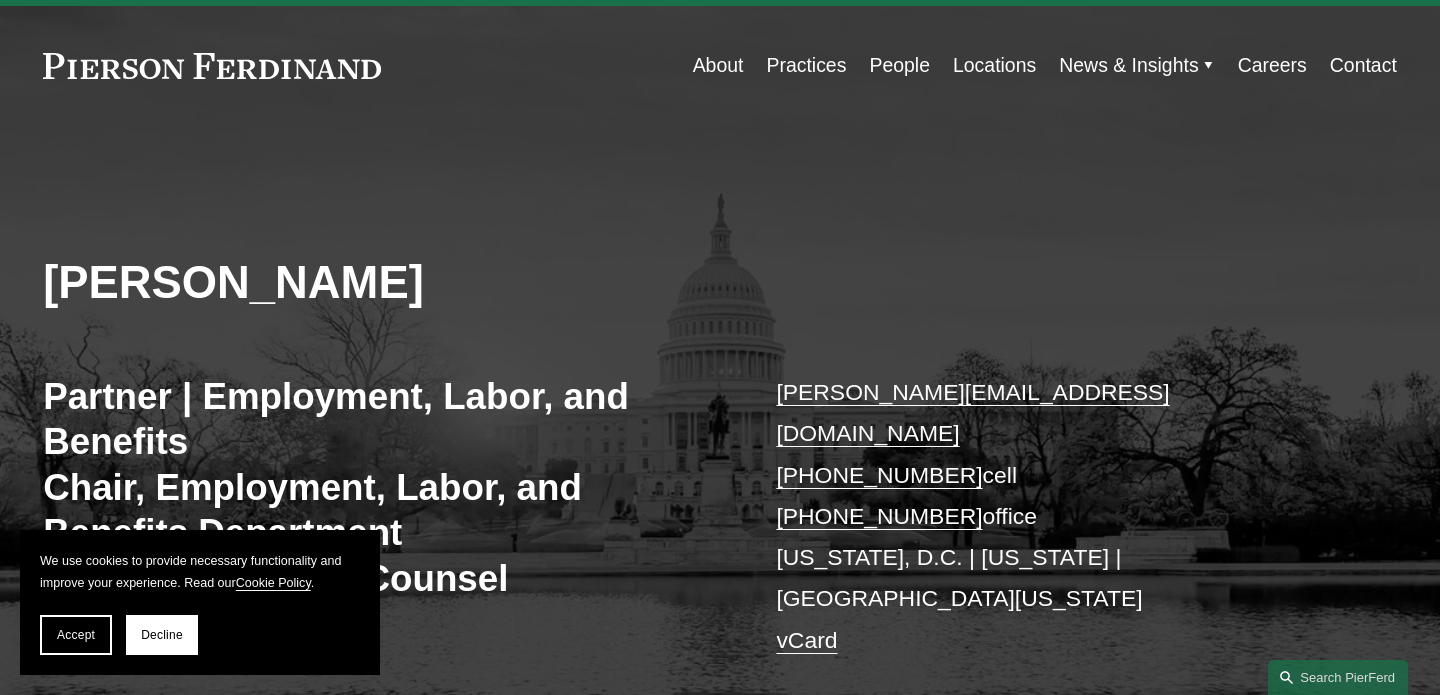 scroll, scrollTop: 0, scrollLeft: 0, axis: both 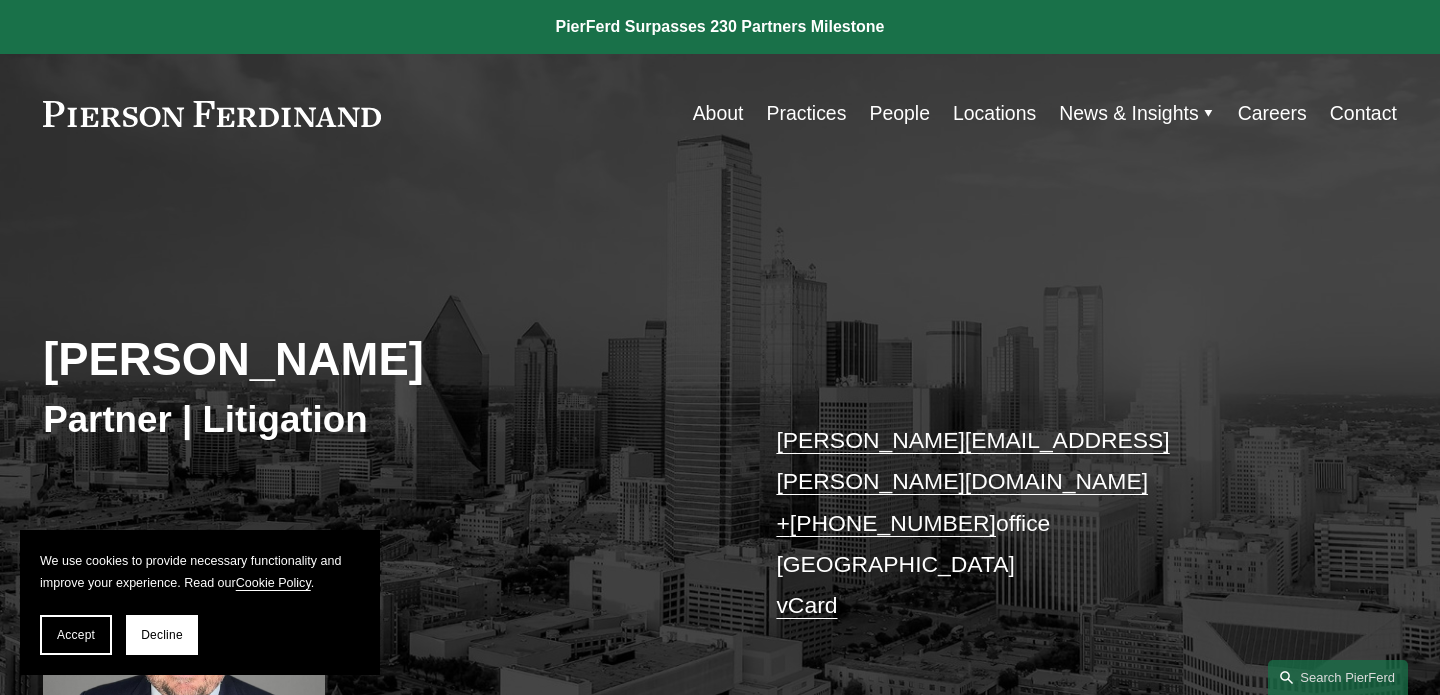 click on "Practices" at bounding box center [806, 113] 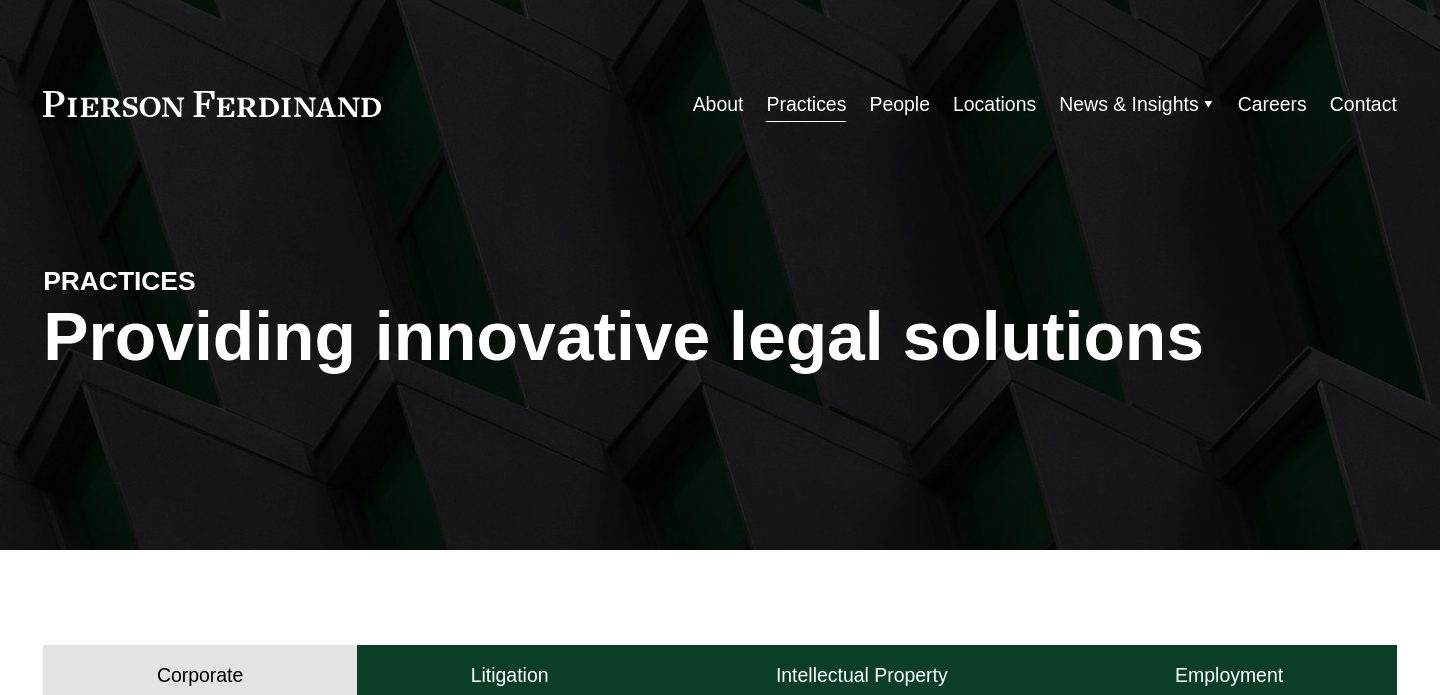 scroll, scrollTop: 0, scrollLeft: 0, axis: both 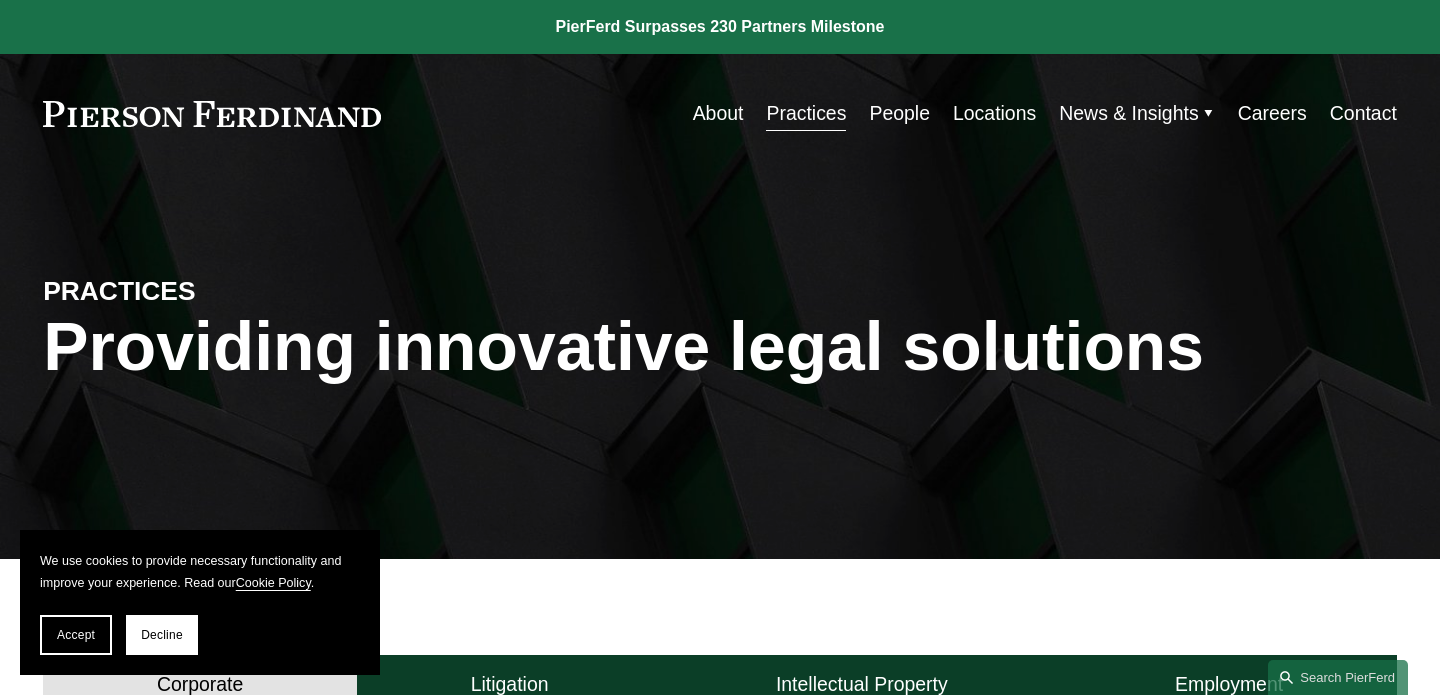 click on "Accept" at bounding box center [76, 635] 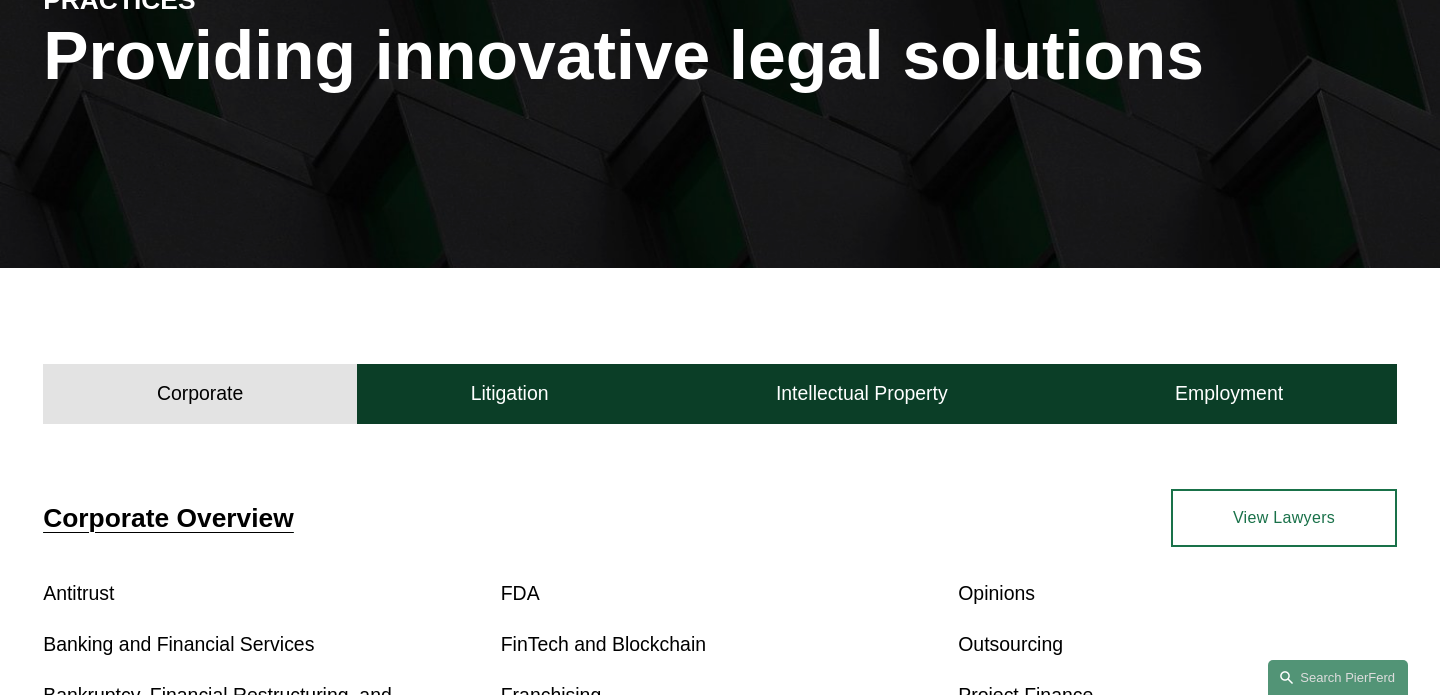 scroll, scrollTop: 315, scrollLeft: 0, axis: vertical 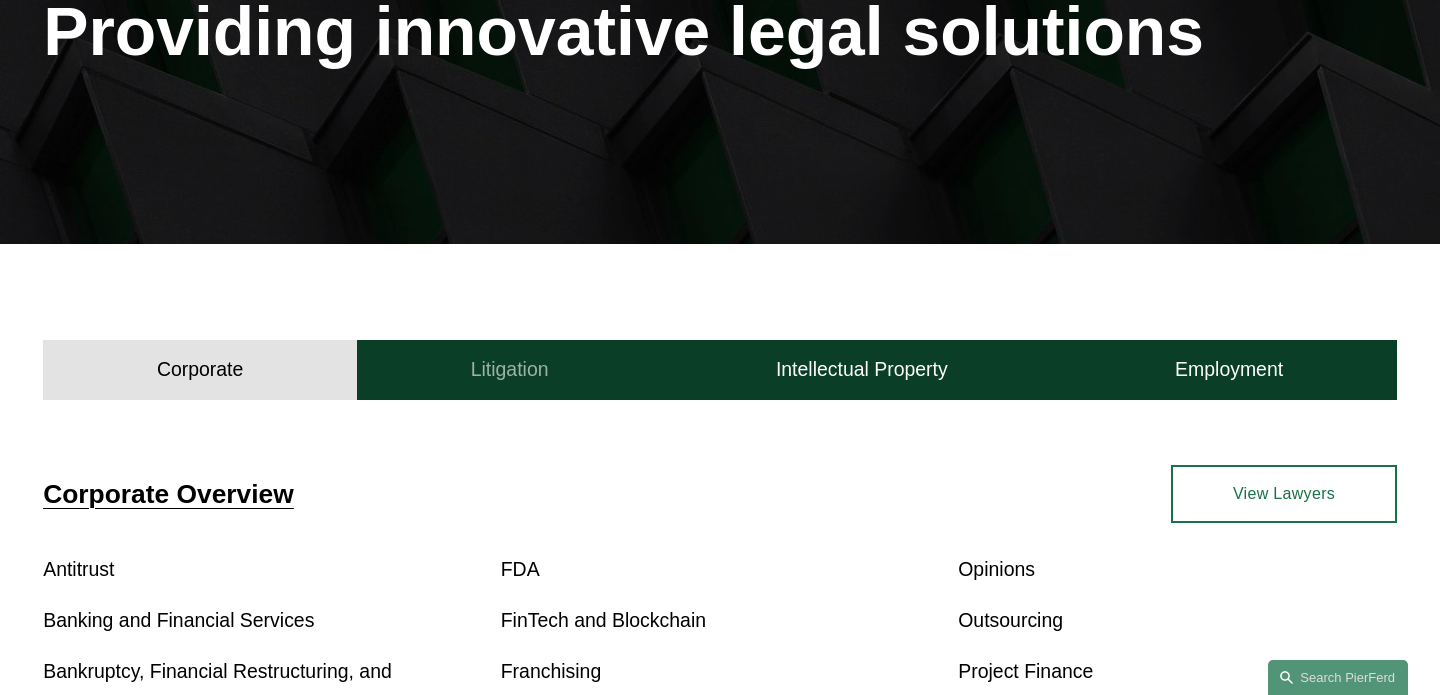 click on "Litigation" at bounding box center (509, 370) 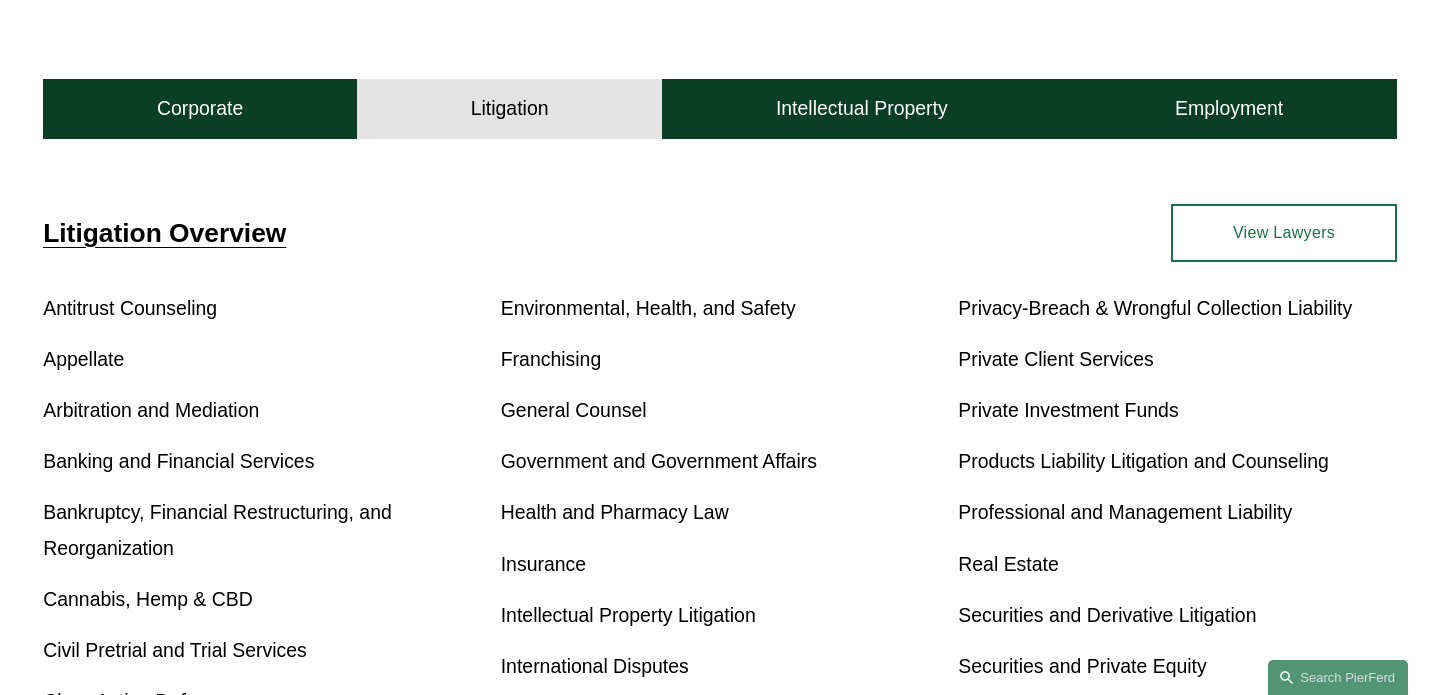 scroll, scrollTop: 790, scrollLeft: 0, axis: vertical 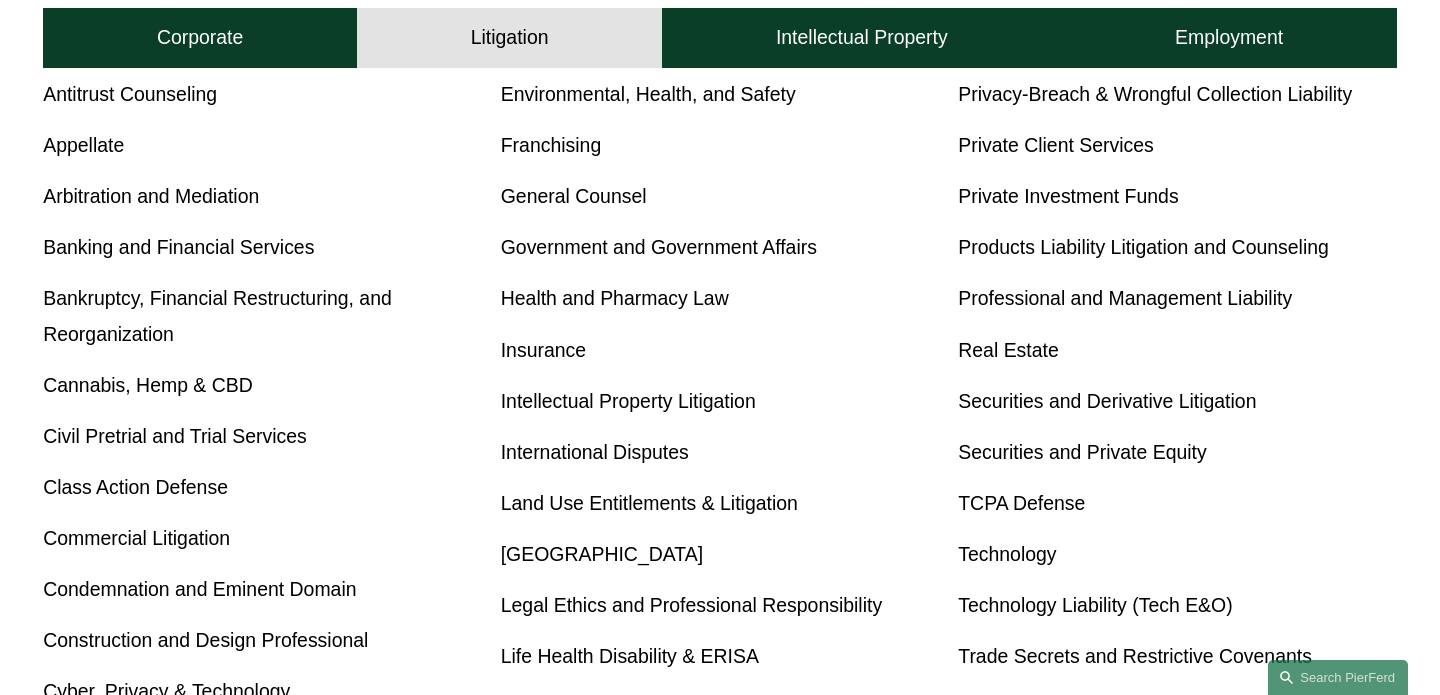 click on "International Disputes" at bounding box center (595, 452) 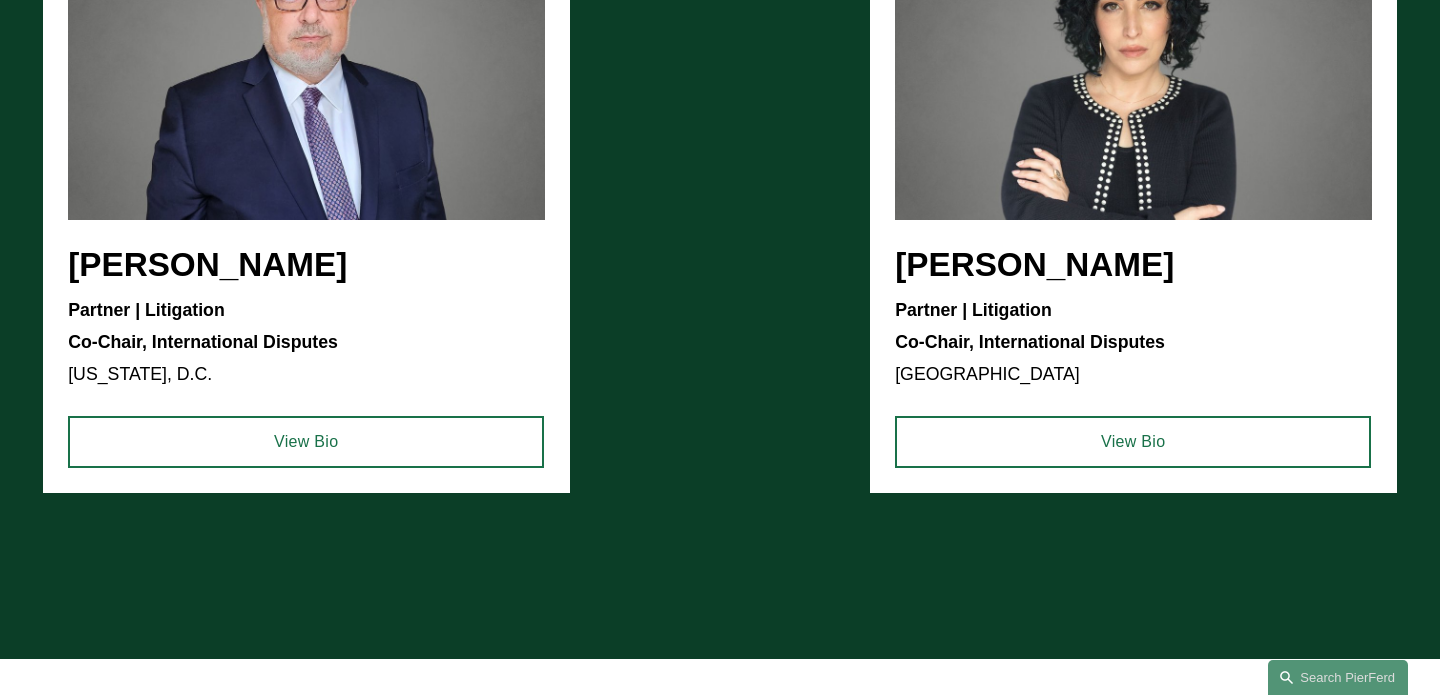 scroll, scrollTop: 2852, scrollLeft: 0, axis: vertical 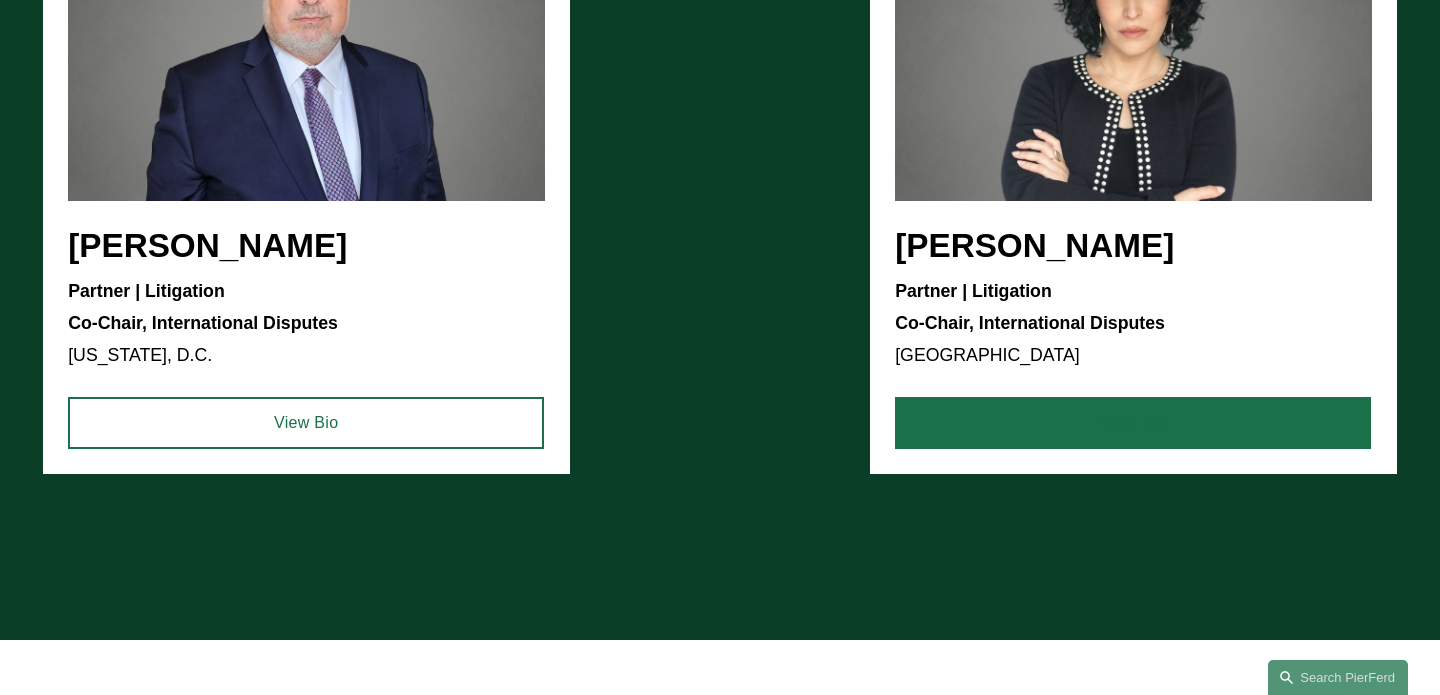 click on "View Bio" 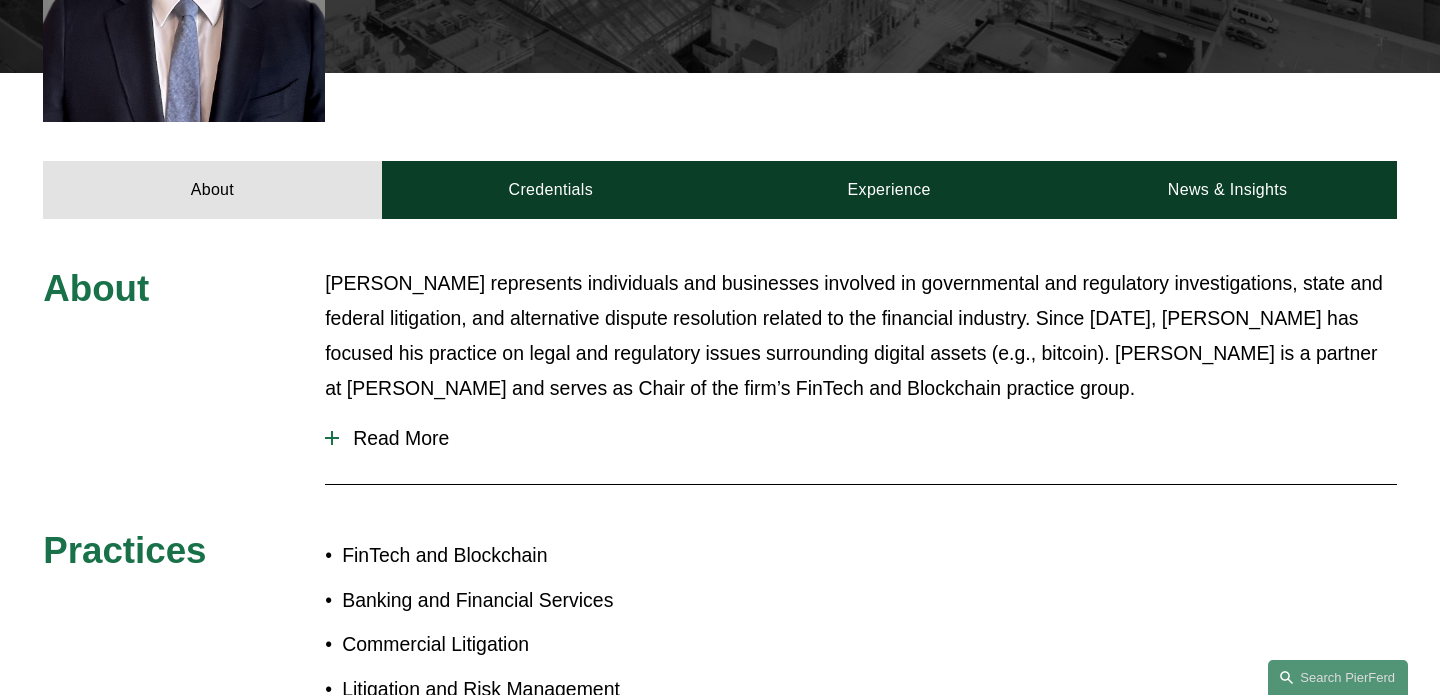 scroll, scrollTop: 771, scrollLeft: 0, axis: vertical 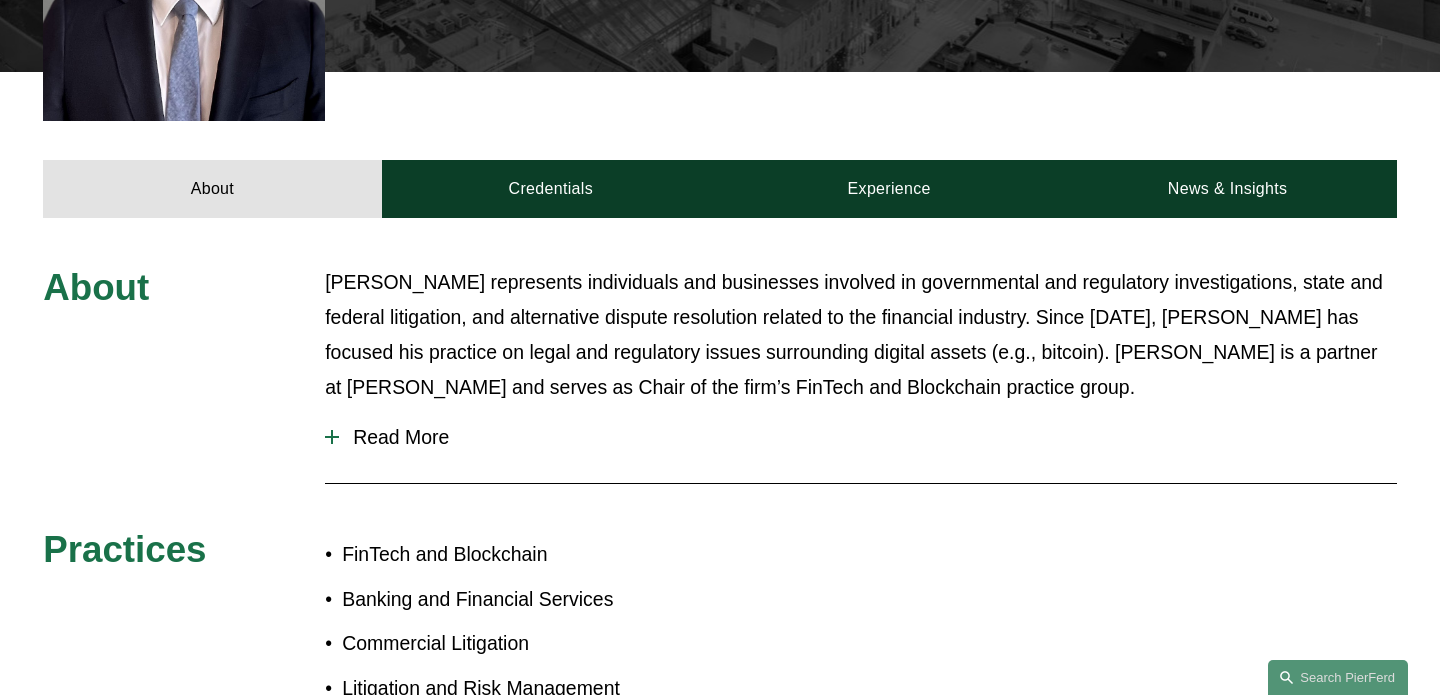 click on "Read More" at bounding box center (861, 437) 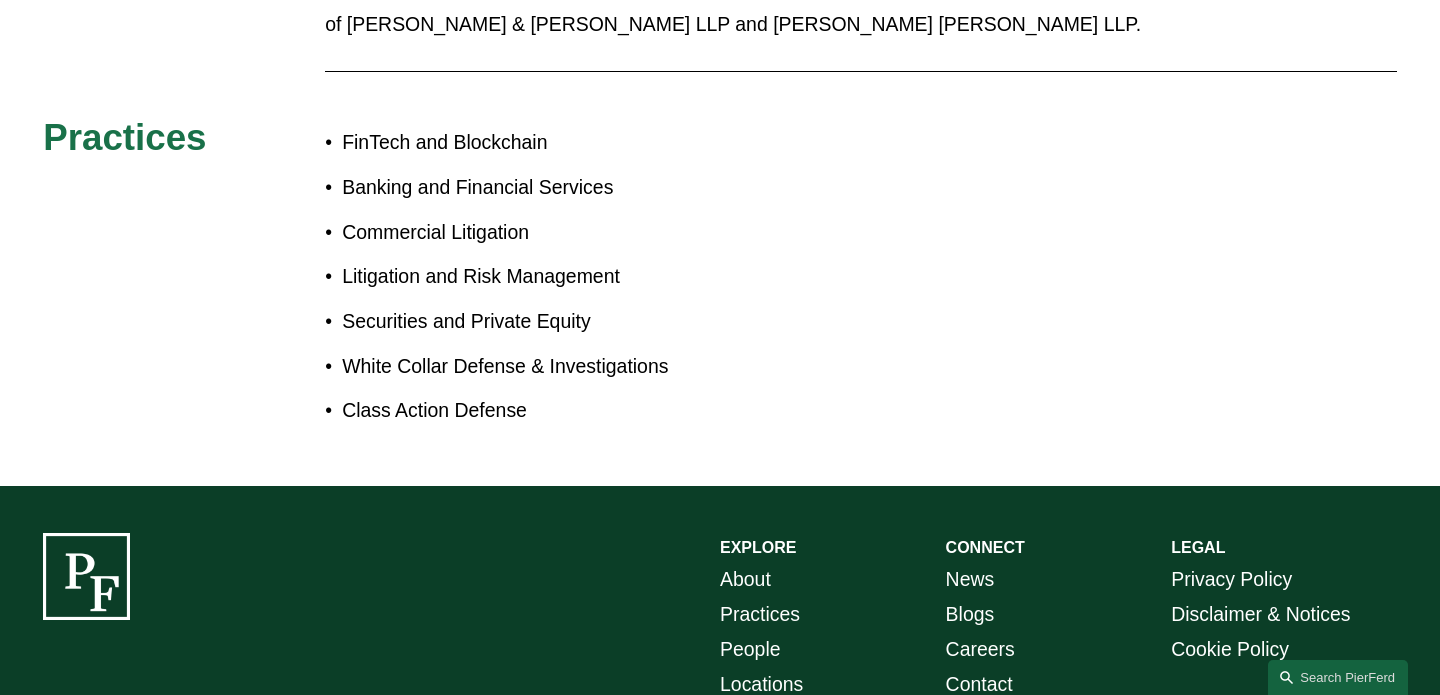 scroll, scrollTop: 2000, scrollLeft: 0, axis: vertical 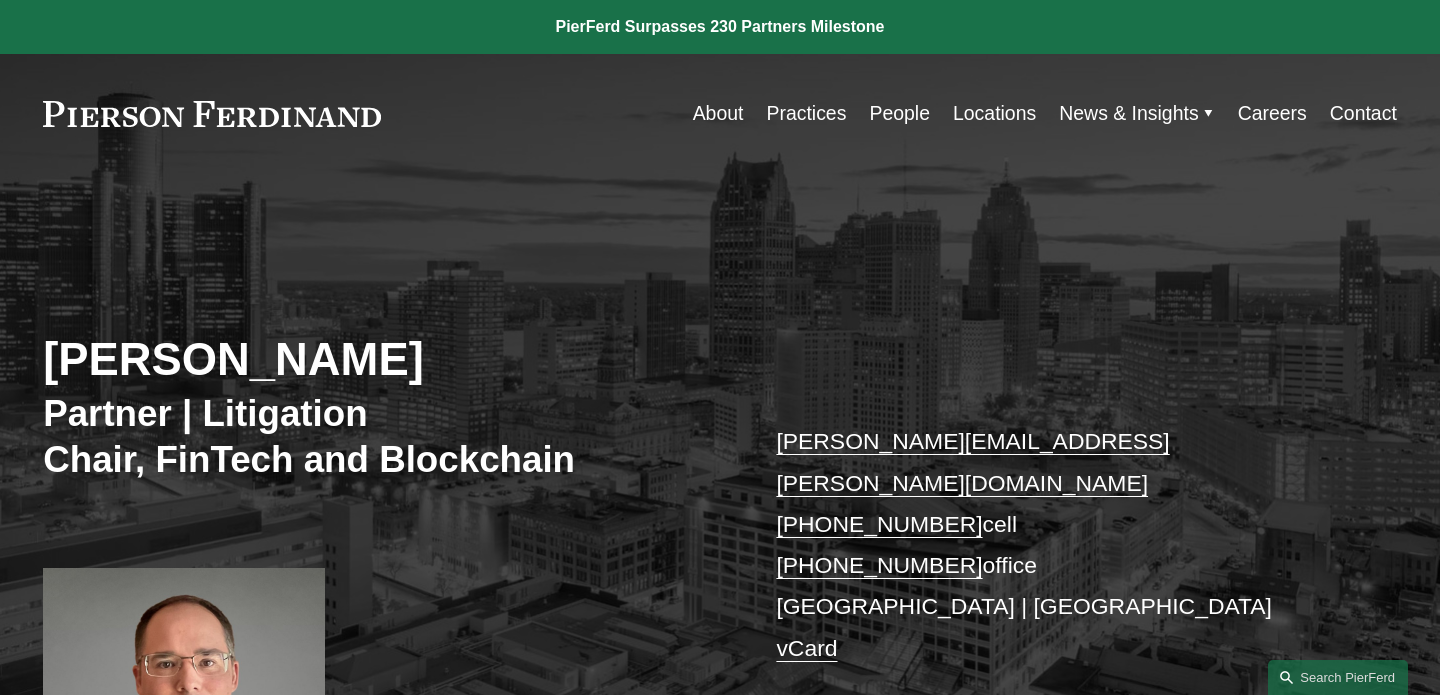 click on "People" at bounding box center (899, 113) 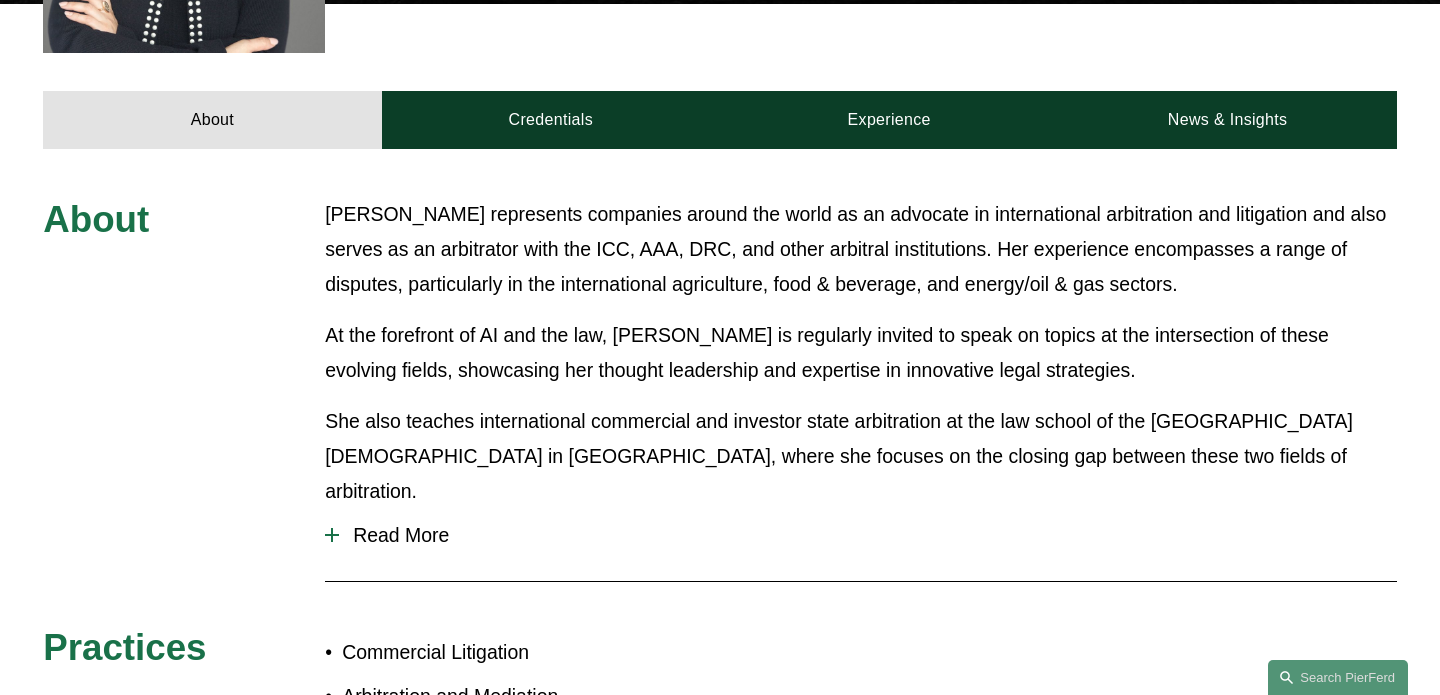 scroll, scrollTop: 843, scrollLeft: 0, axis: vertical 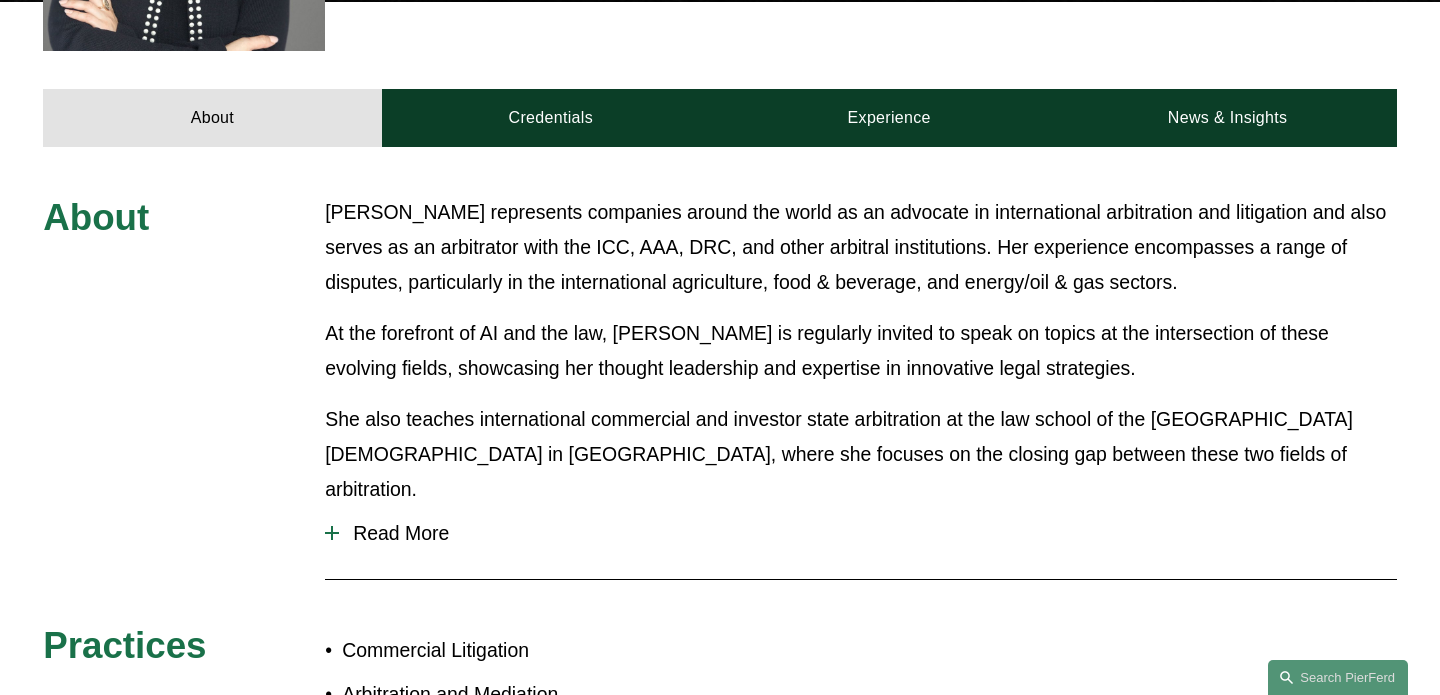 click on "Read More" at bounding box center [868, 533] 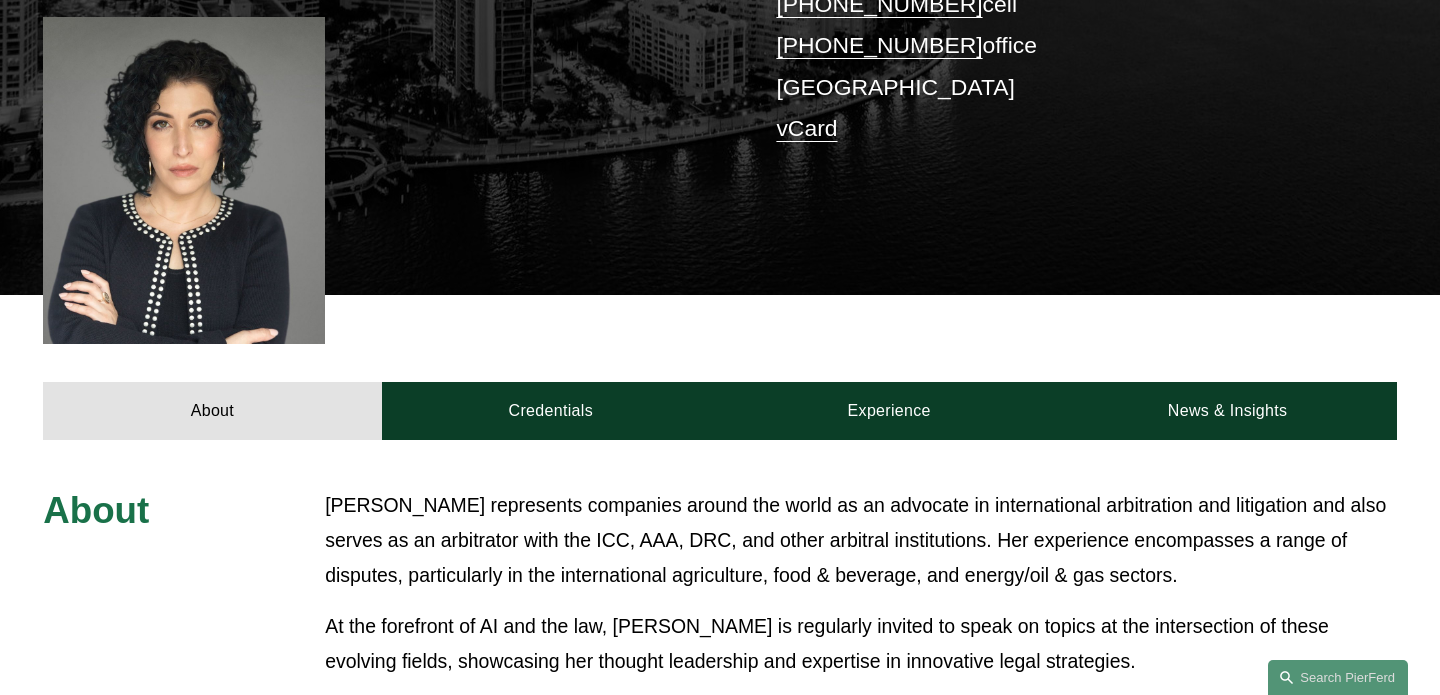 scroll, scrollTop: 531, scrollLeft: 0, axis: vertical 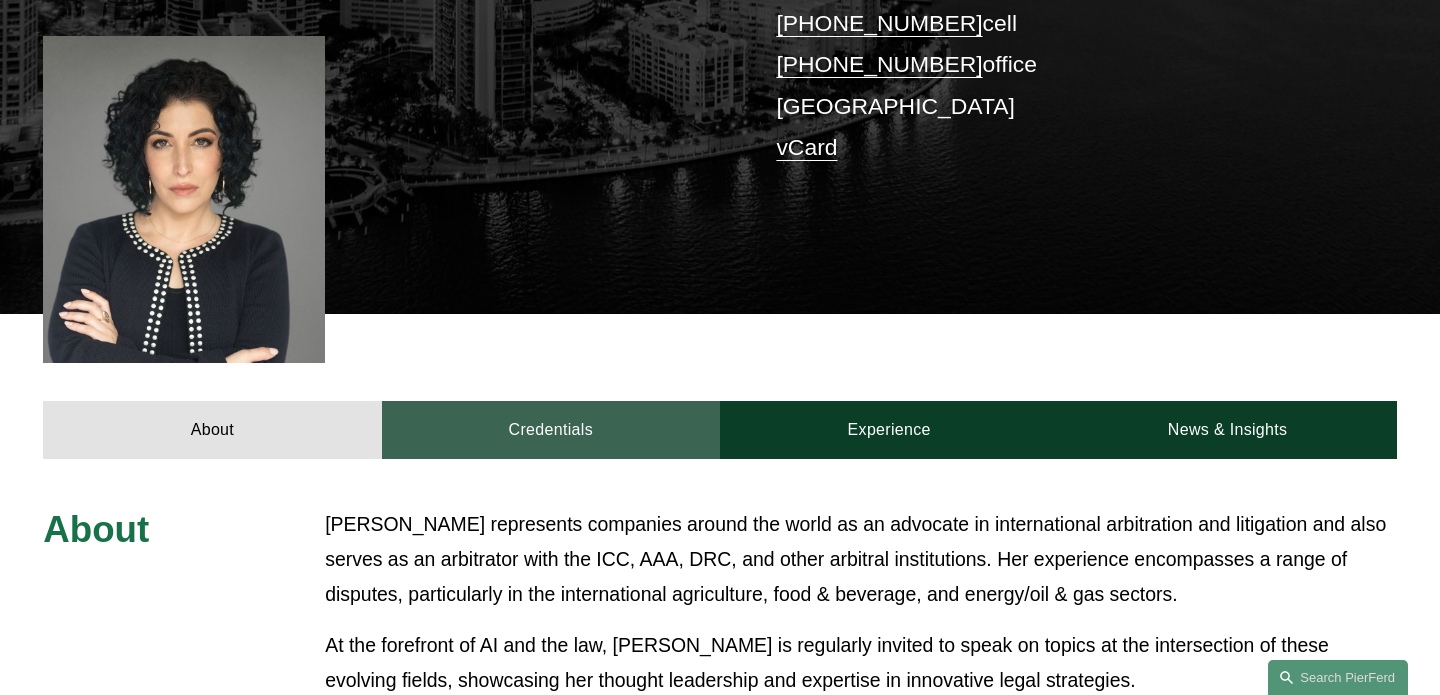 click on "Credentials" at bounding box center [551, 430] 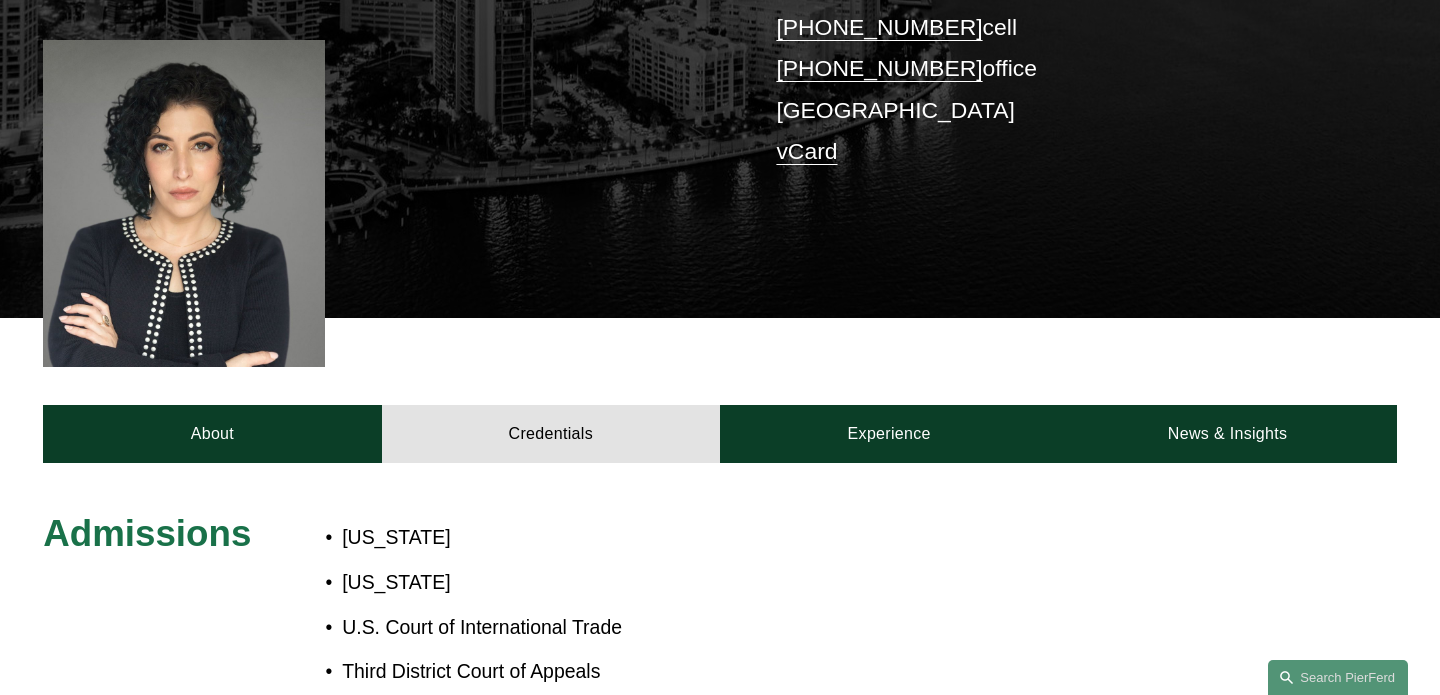 scroll, scrollTop: 0, scrollLeft: 0, axis: both 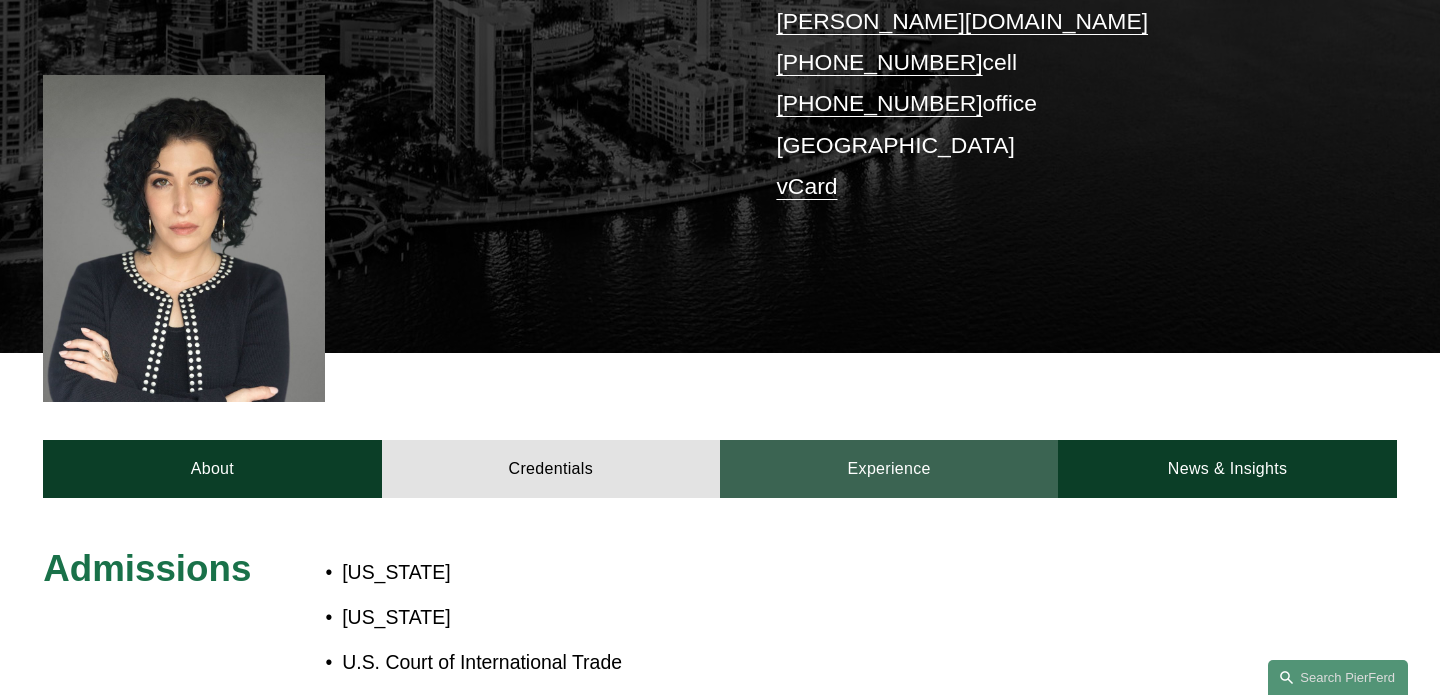 click on "Experience" at bounding box center [889, 469] 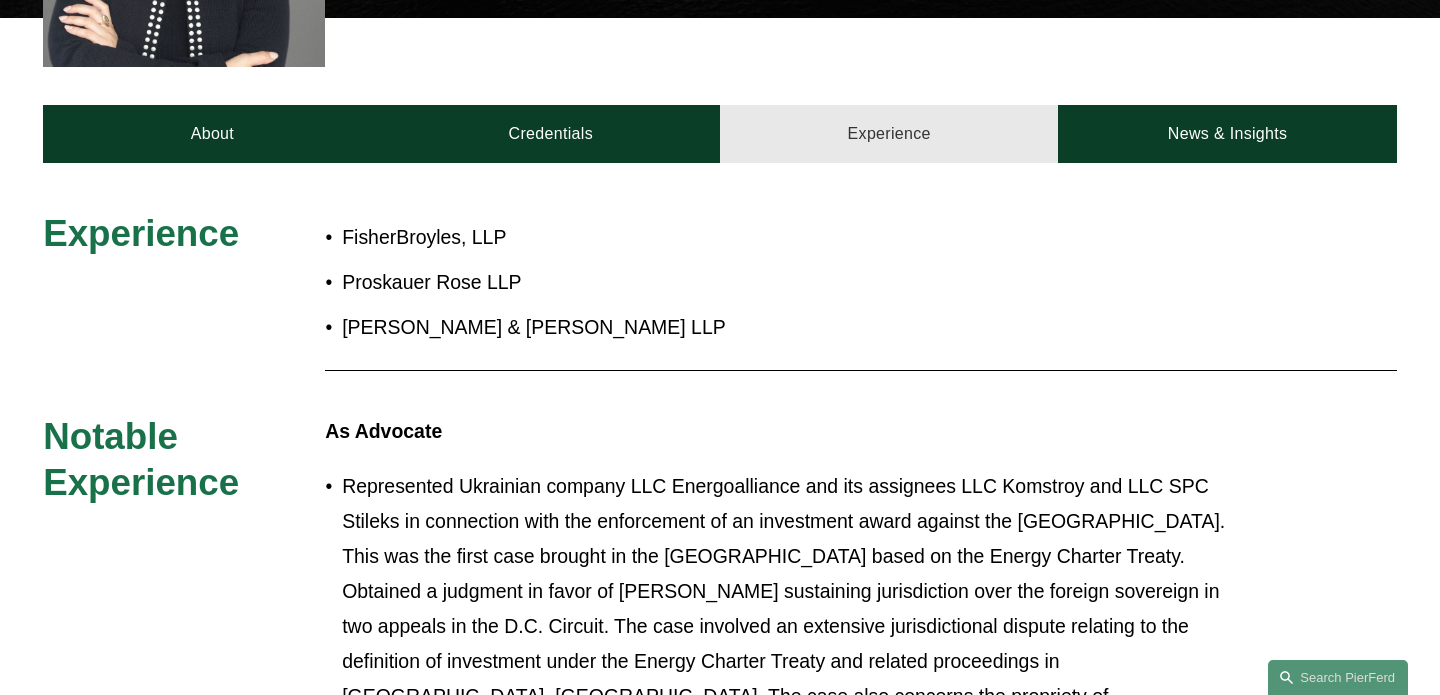 scroll, scrollTop: 831, scrollLeft: 0, axis: vertical 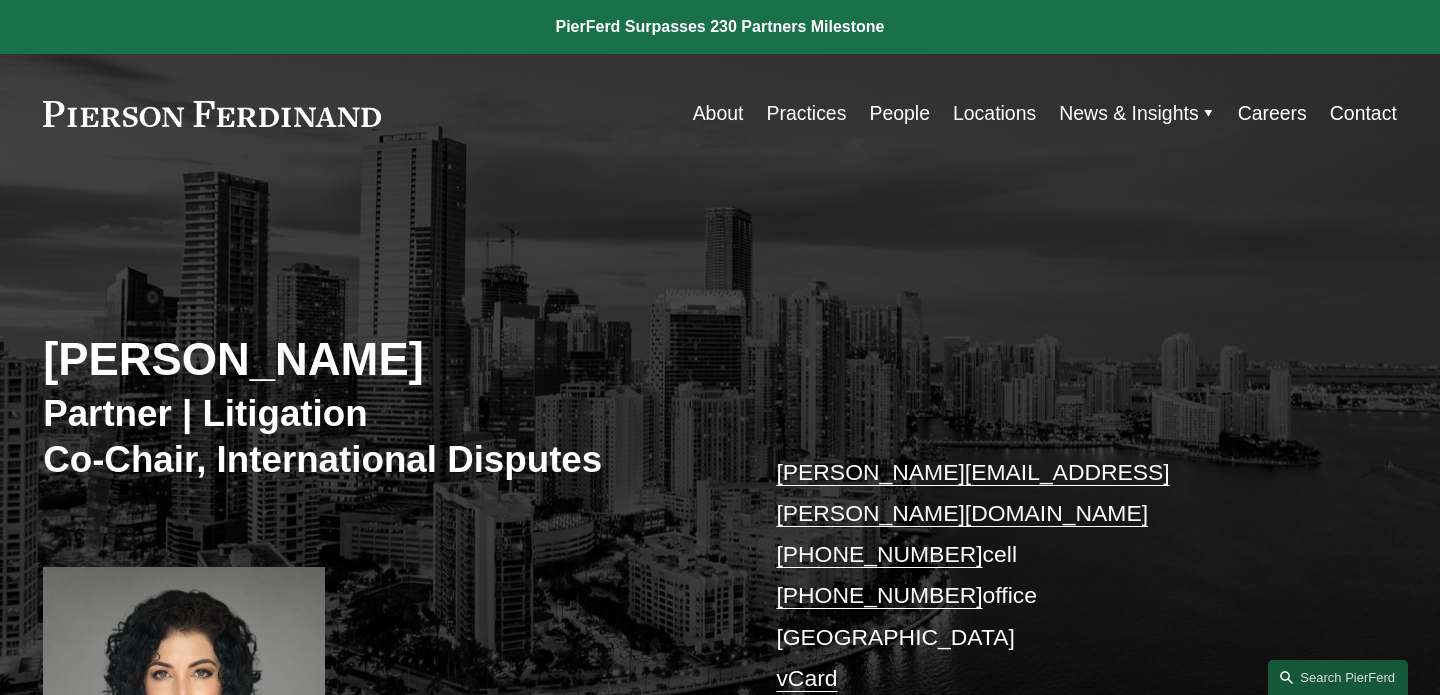 click on "About" at bounding box center (718, 113) 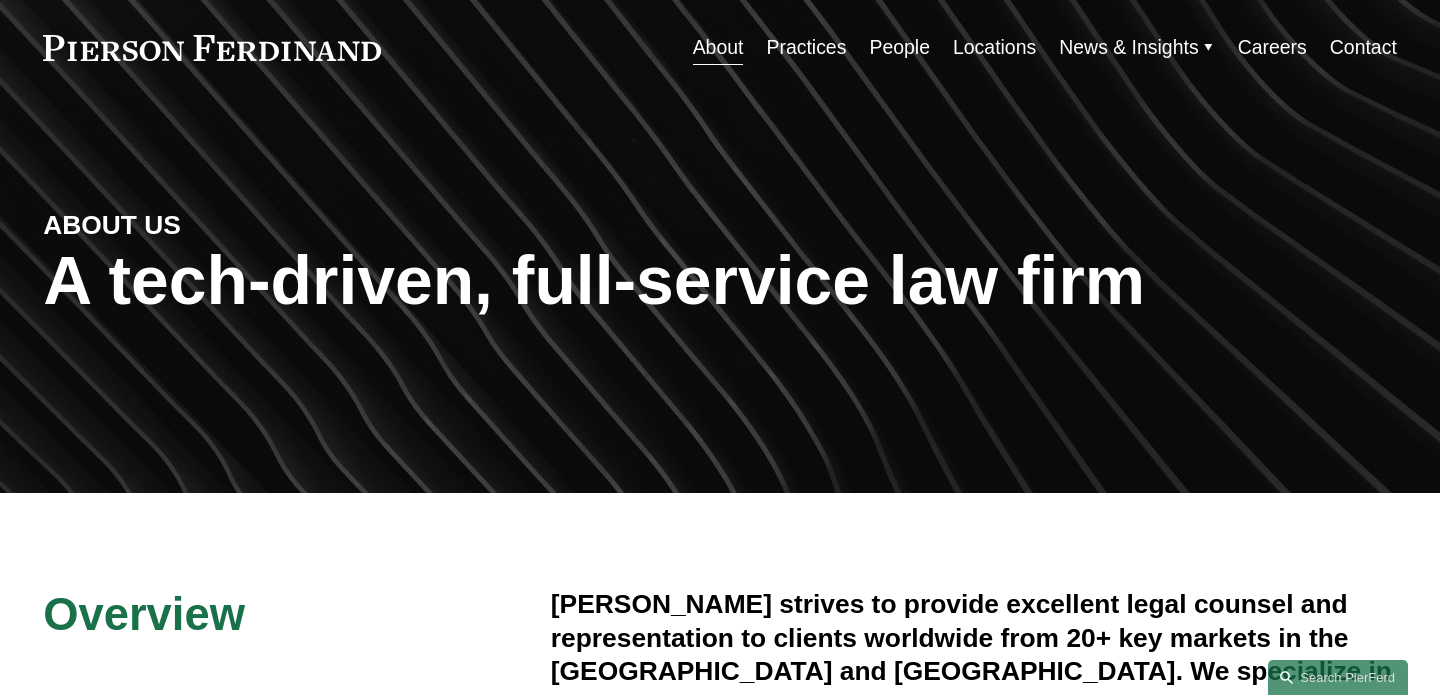 scroll, scrollTop: 65, scrollLeft: 0, axis: vertical 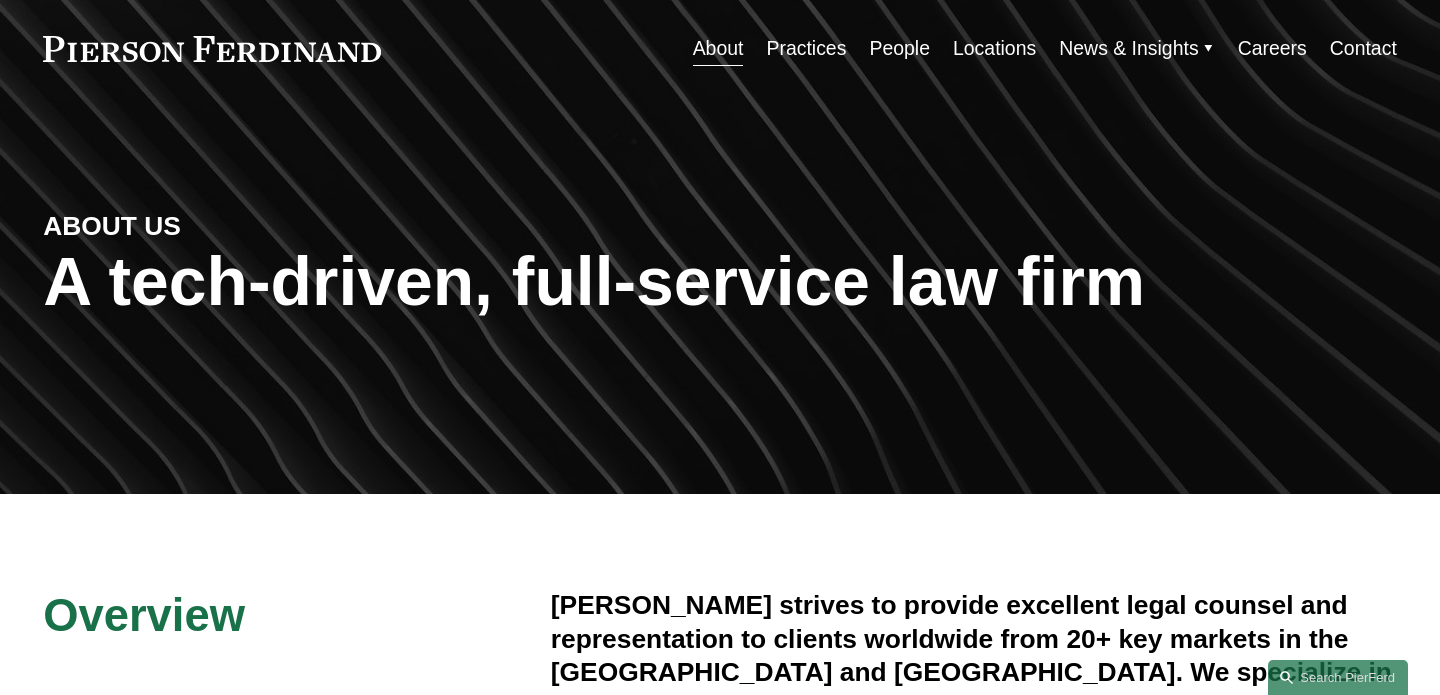 click on "News" at bounding box center [0, 0] 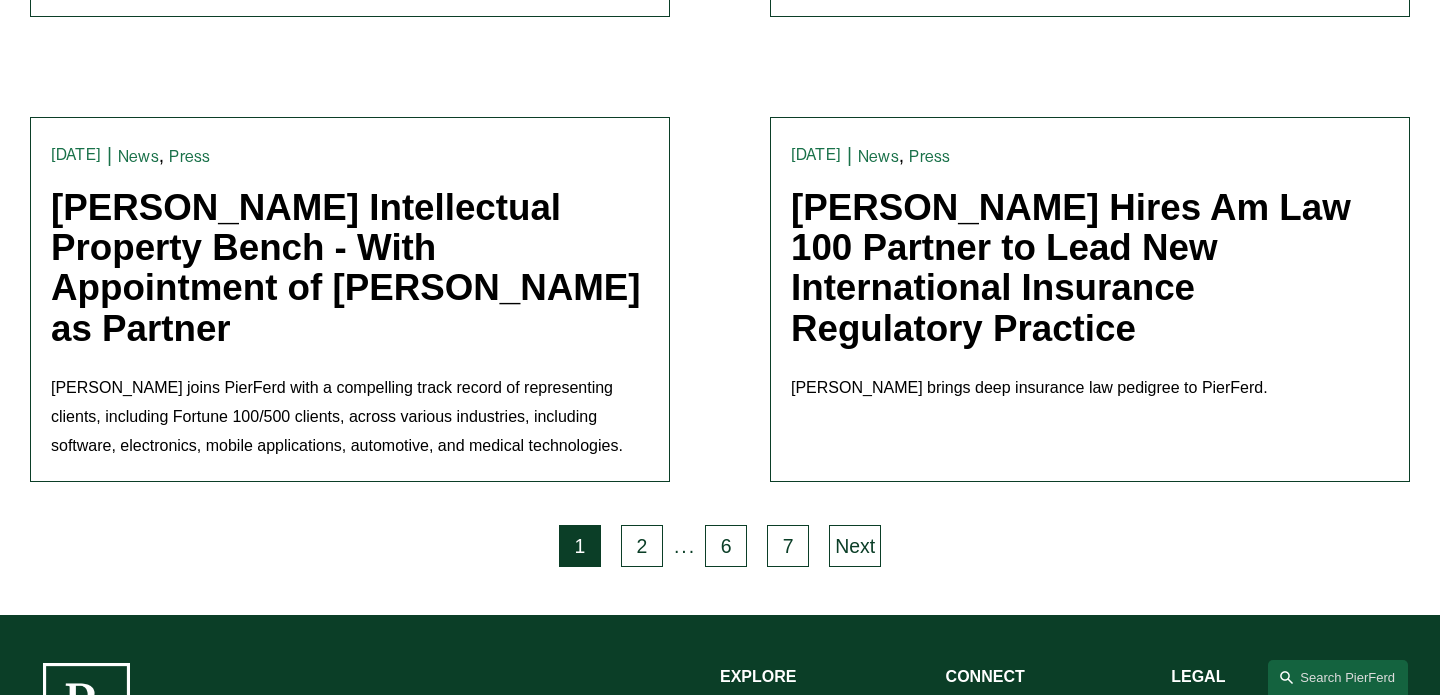scroll, scrollTop: 4680, scrollLeft: 0, axis: vertical 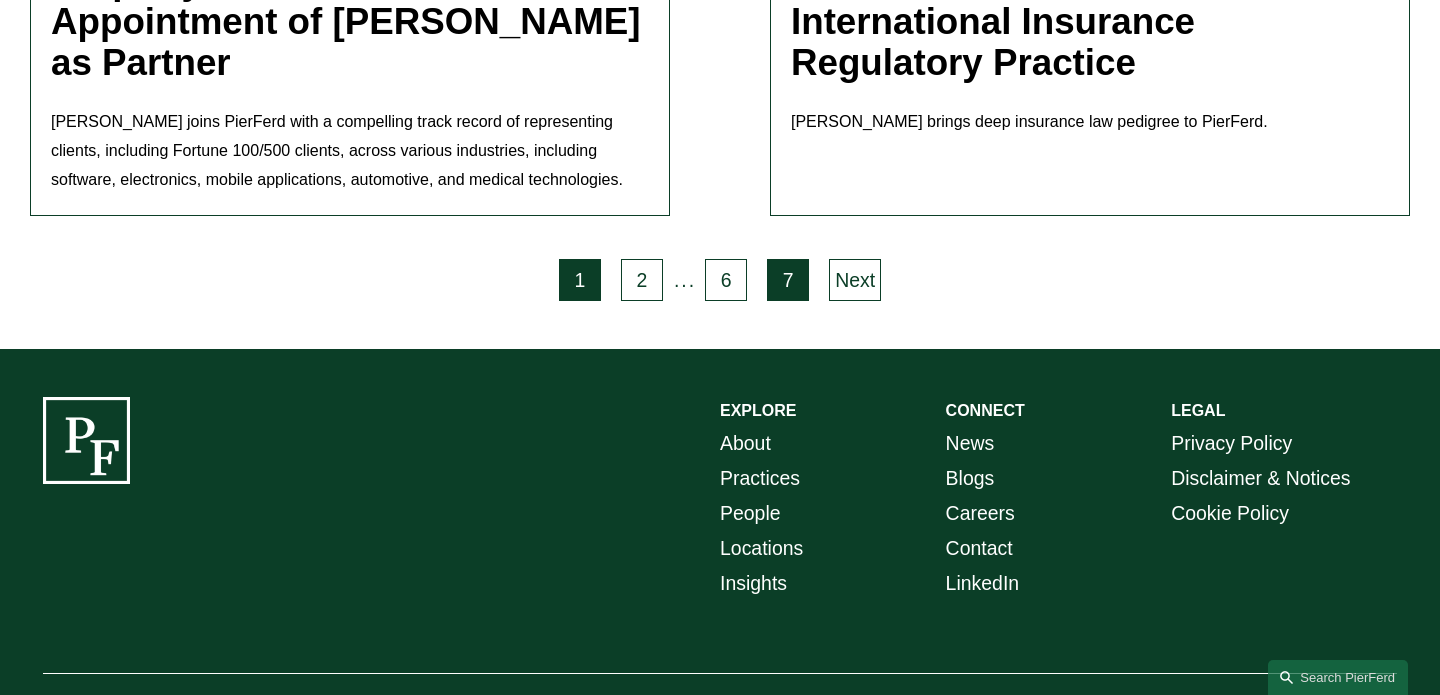 click on "7" at bounding box center [788, 280] 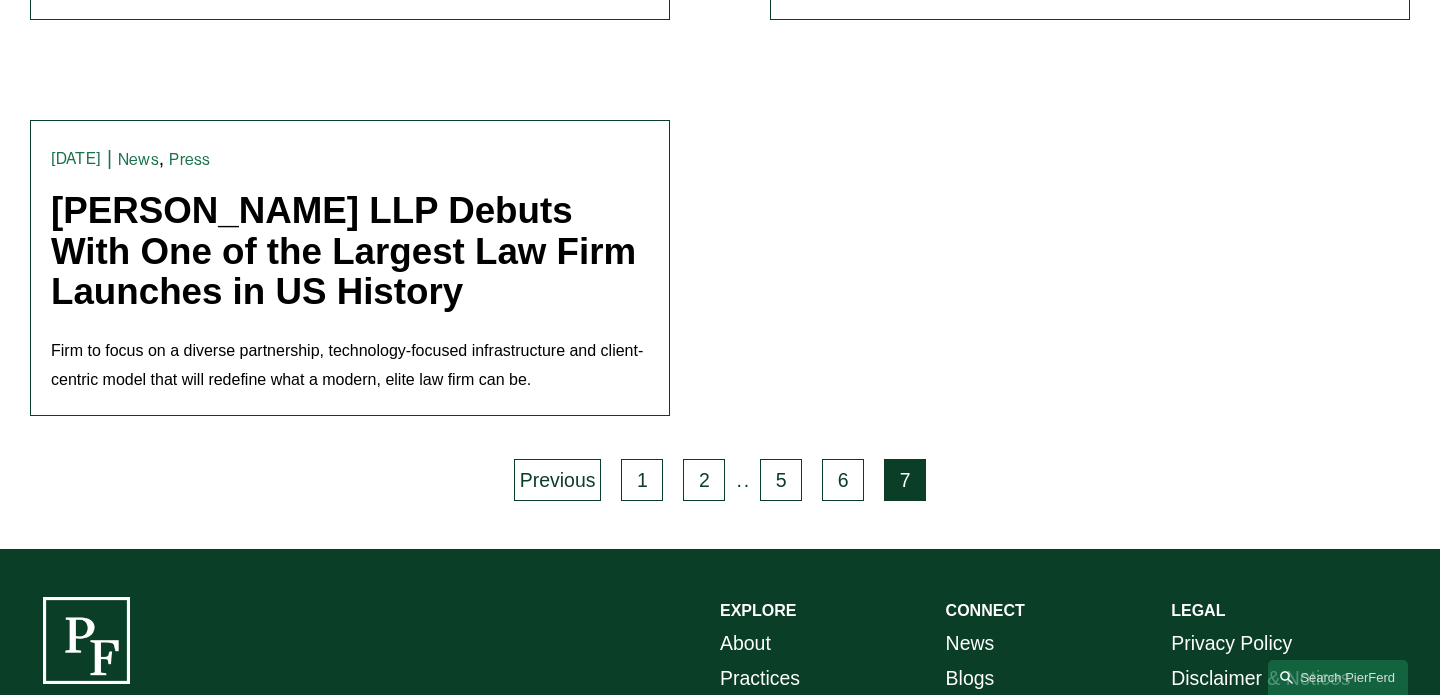 scroll, scrollTop: 1309, scrollLeft: 0, axis: vertical 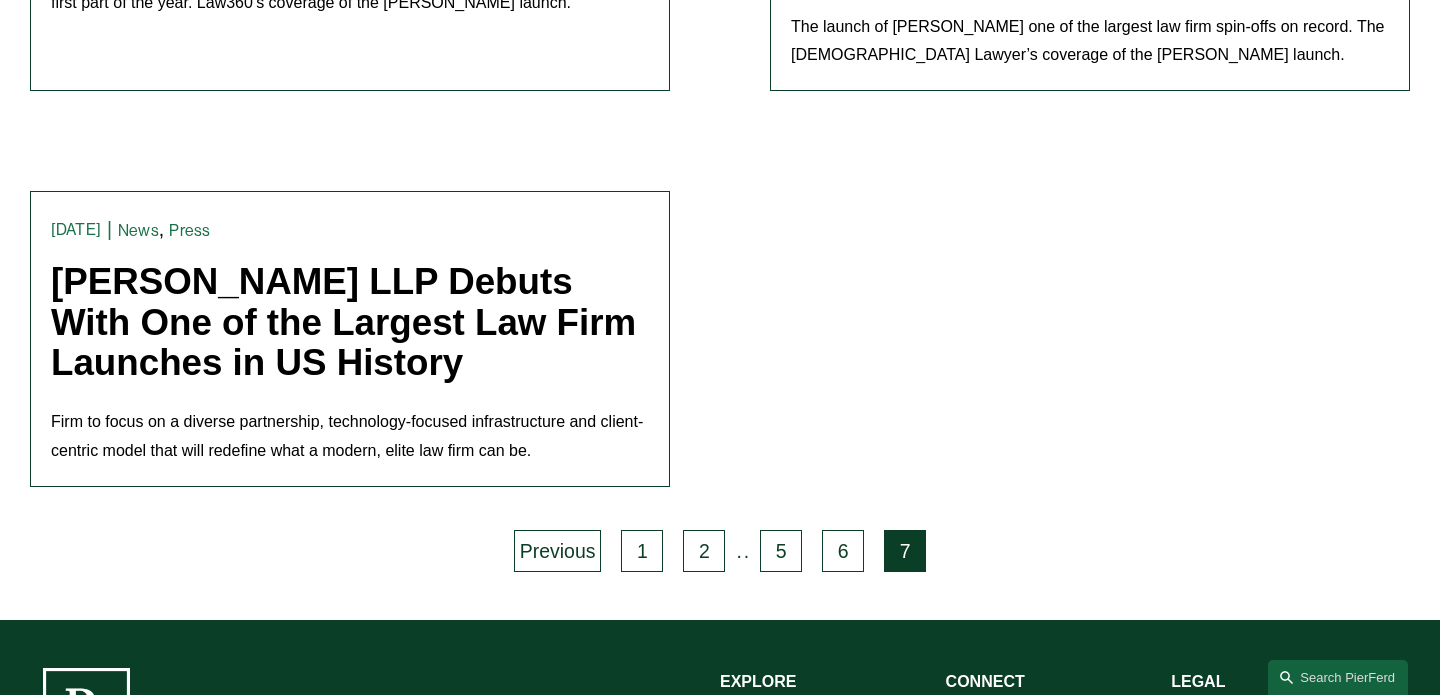 click on "[PERSON_NAME] LLP Debuts With One of the Largest Law Firm Launches in US History" at bounding box center (343, 322) 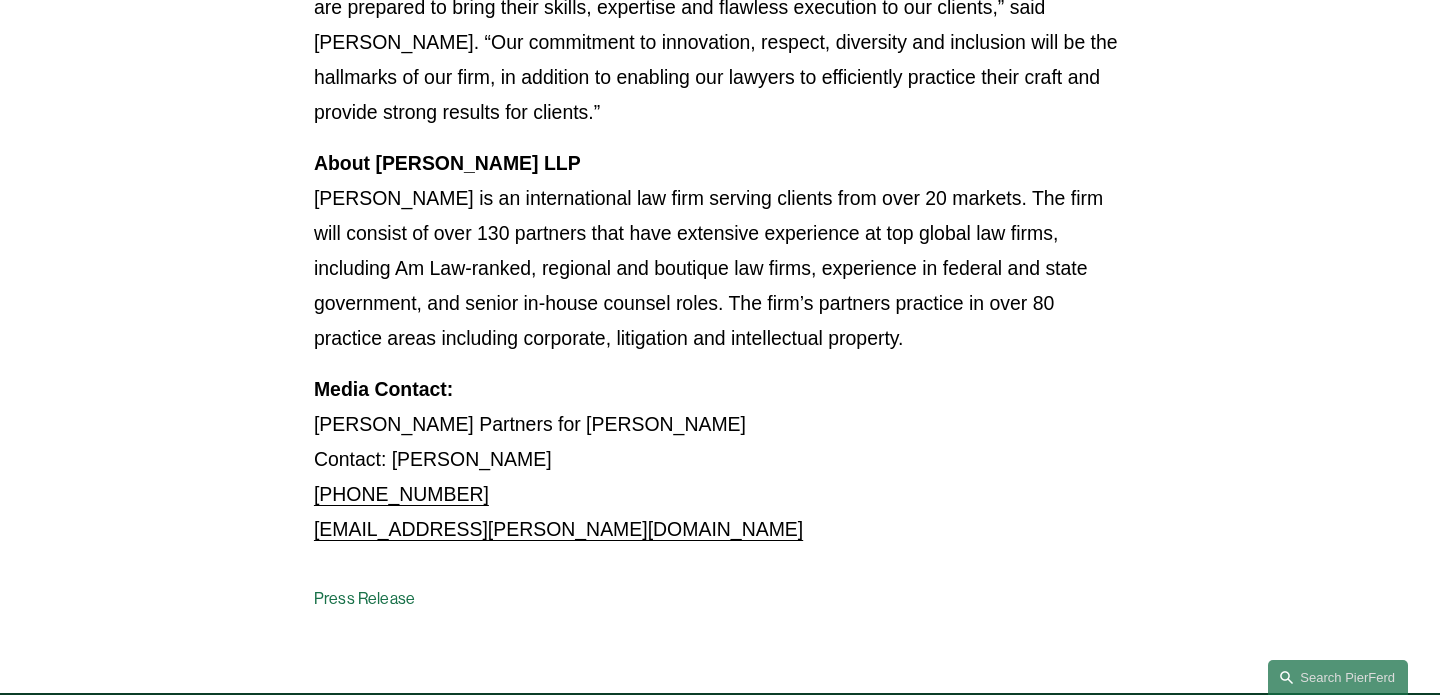 scroll, scrollTop: 0, scrollLeft: 0, axis: both 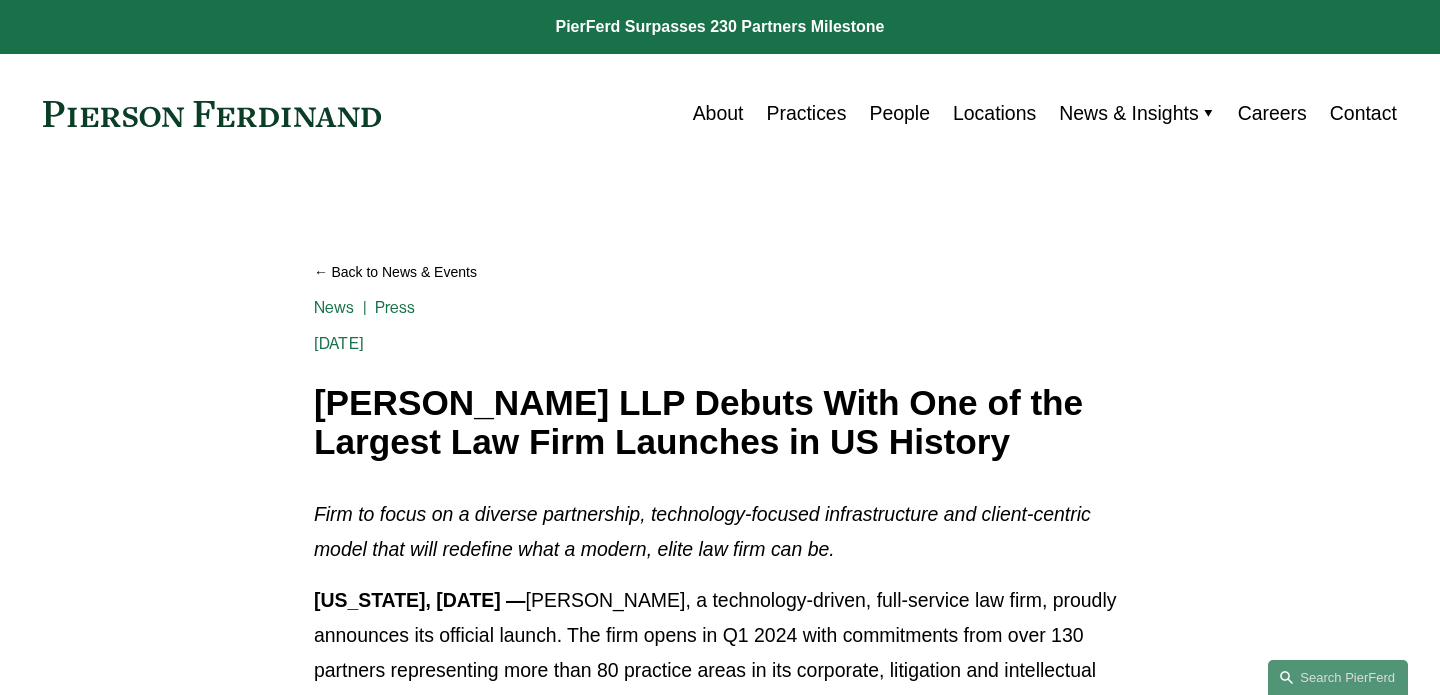 click on "Careers" at bounding box center [1272, 113] 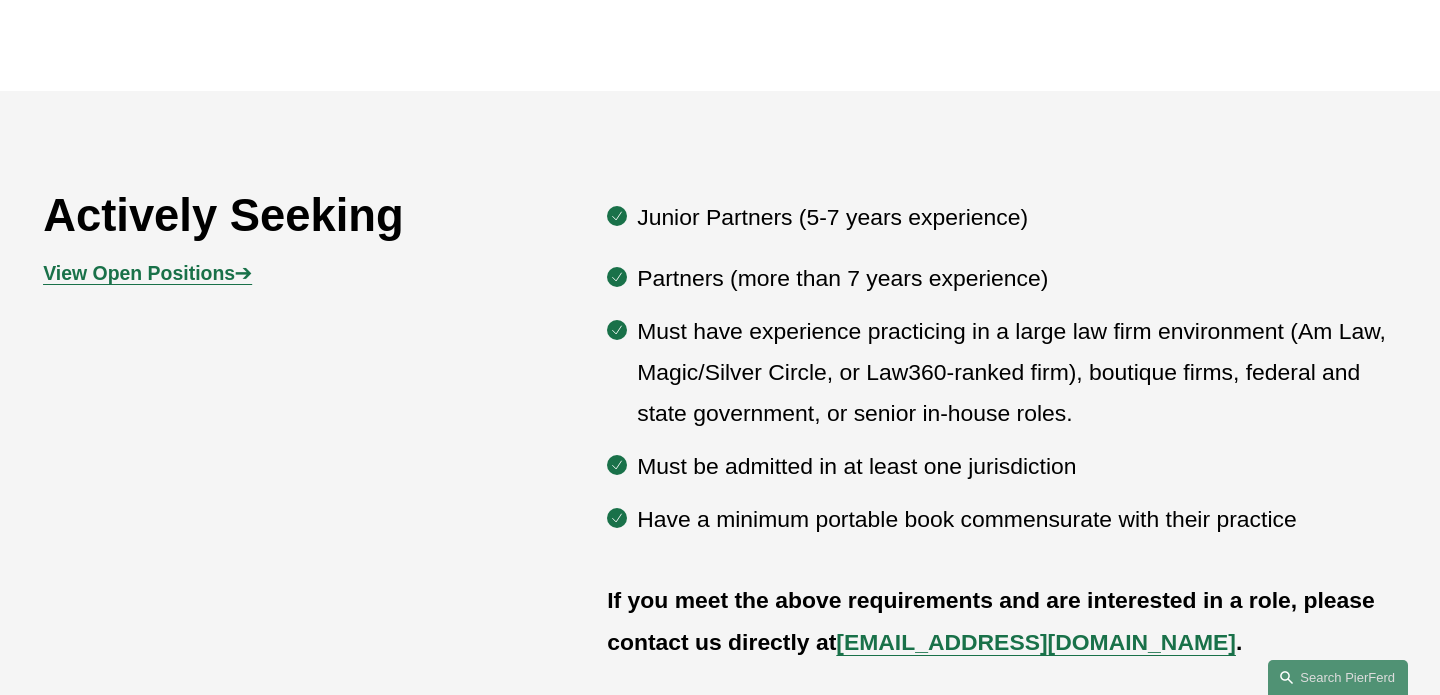 scroll, scrollTop: 966, scrollLeft: 0, axis: vertical 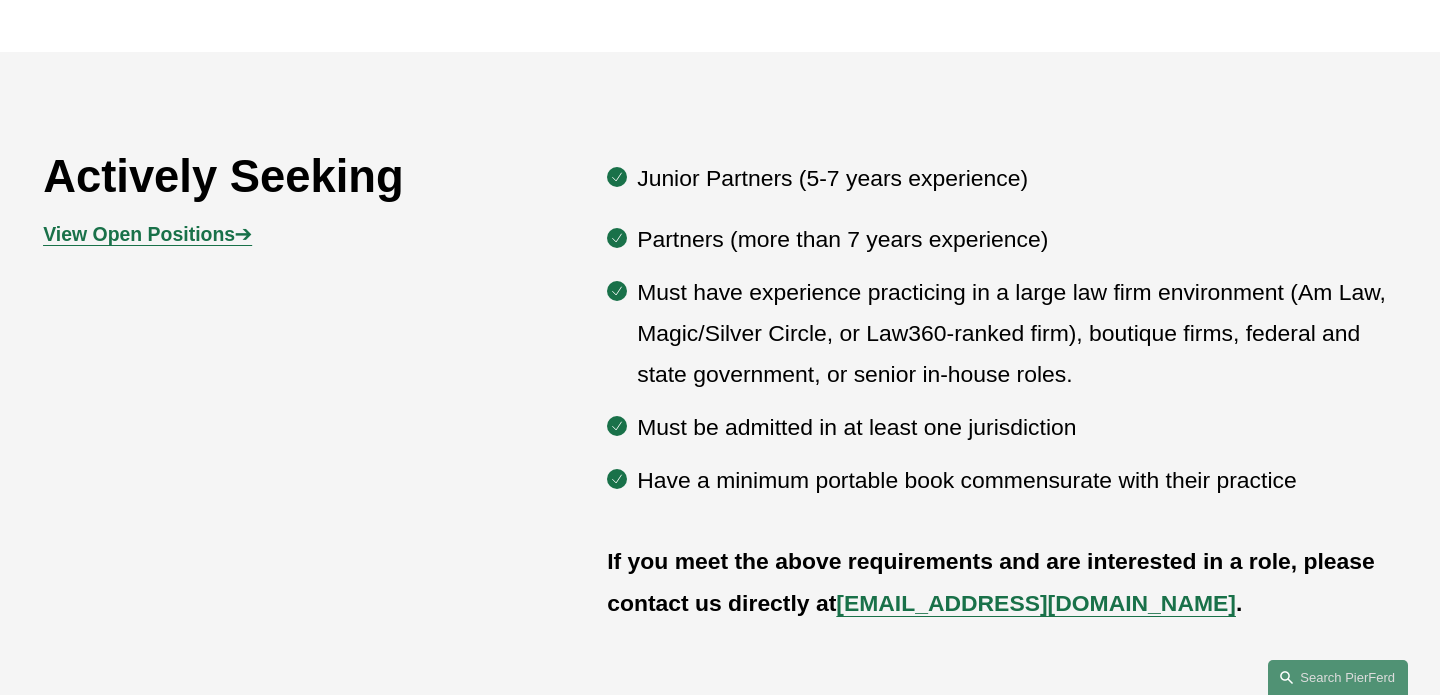 click on "View Open Positions  ➔" at bounding box center [147, 234] 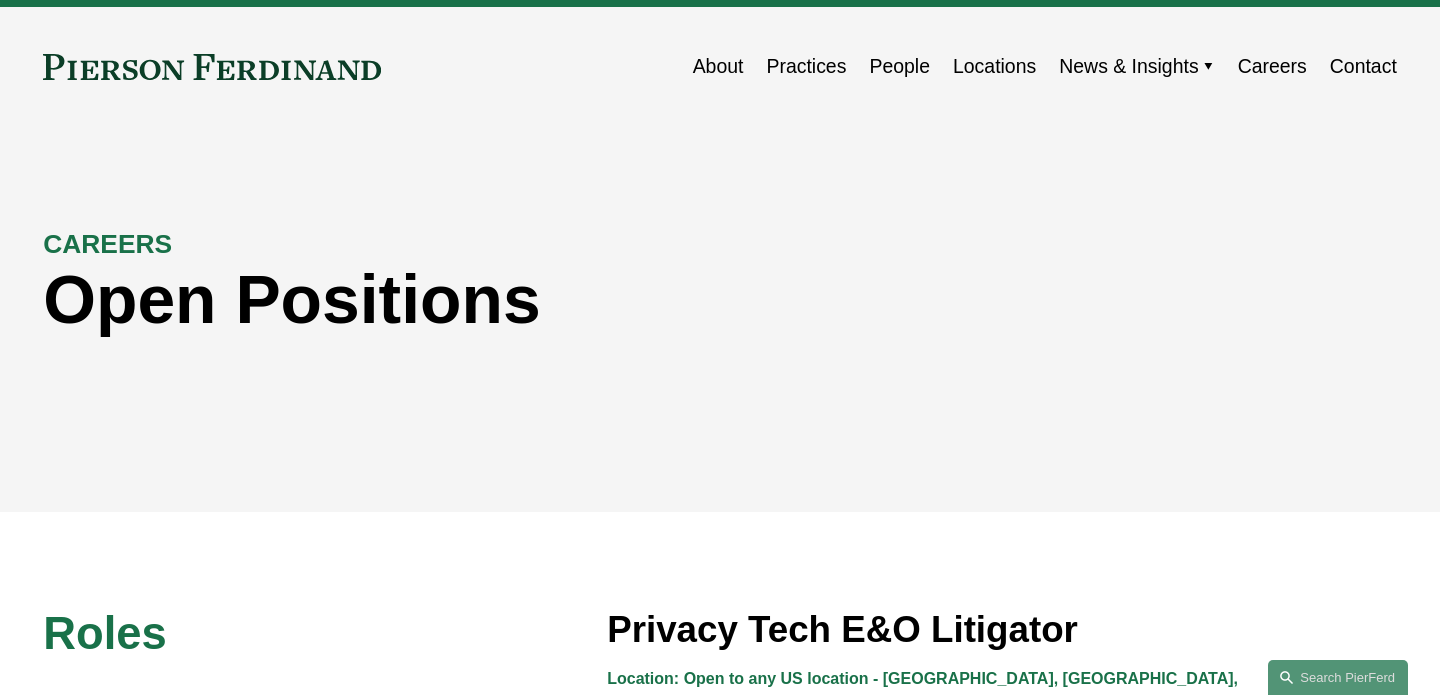 scroll, scrollTop: 0, scrollLeft: 0, axis: both 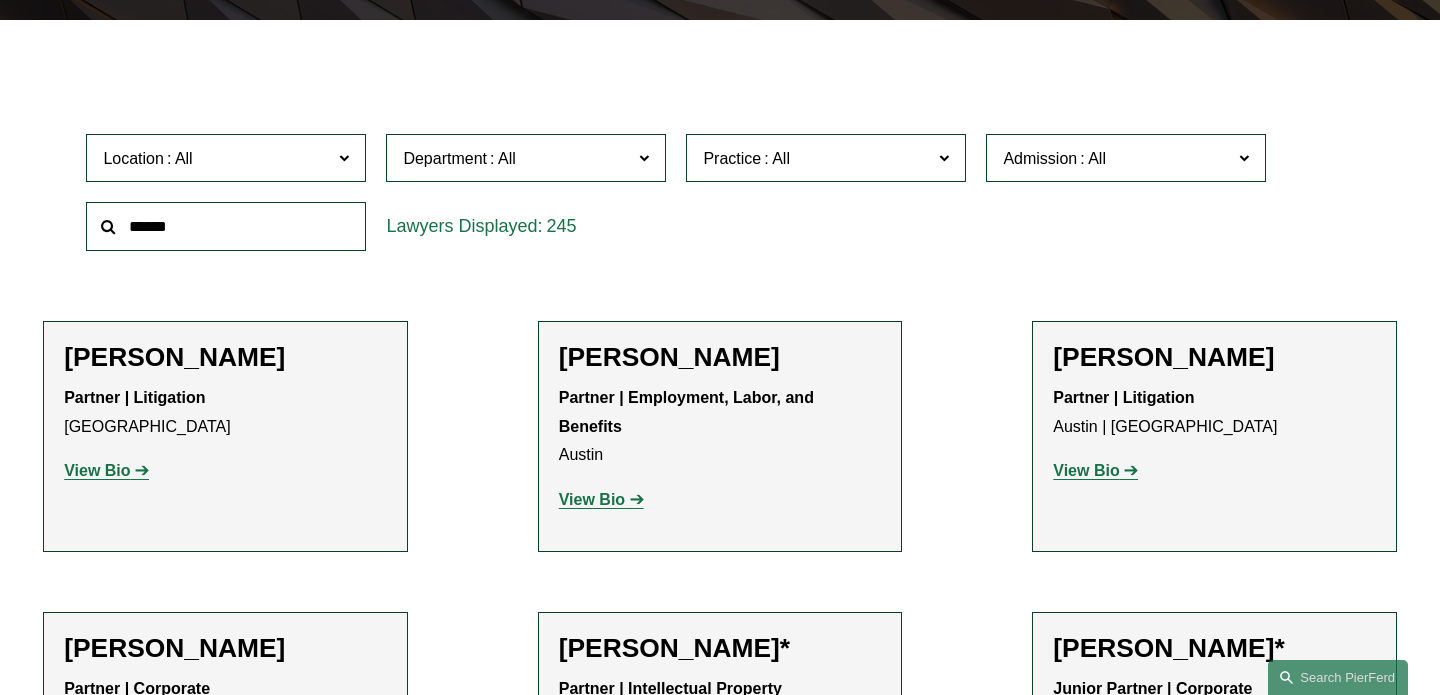 click on "Location" 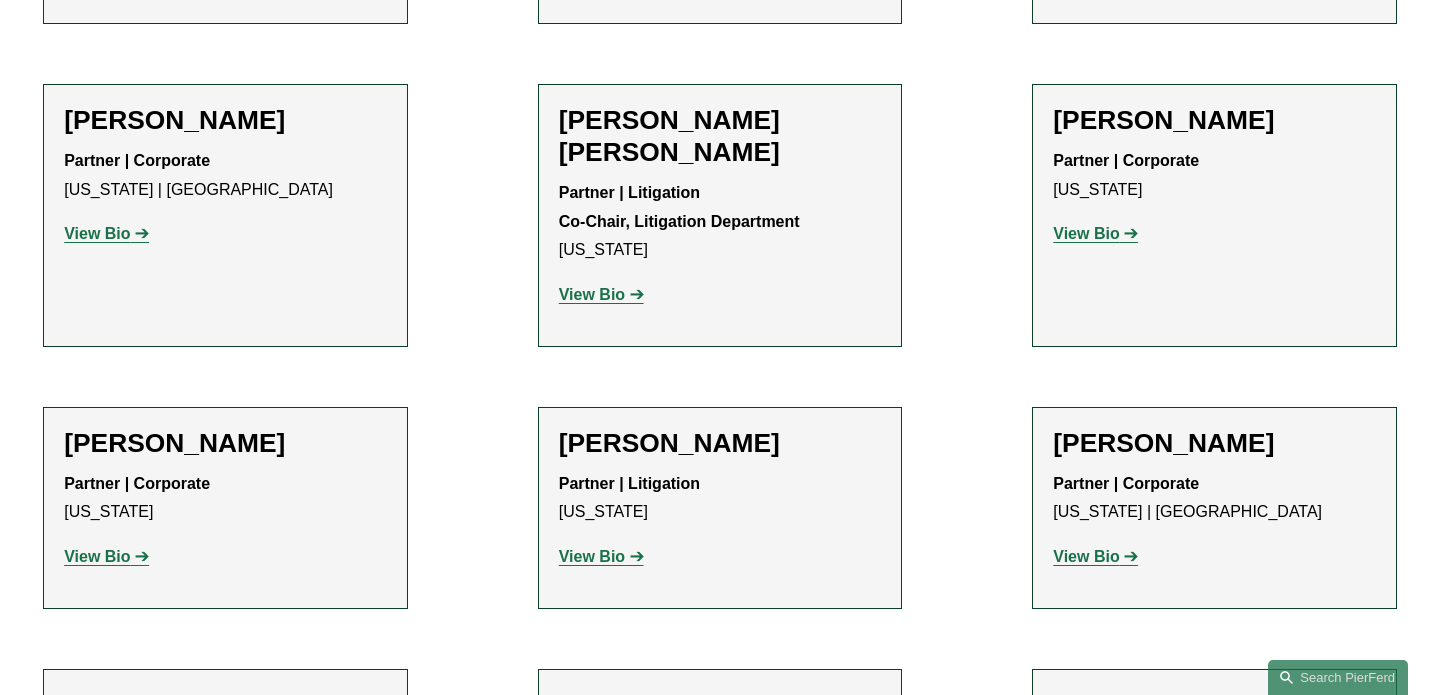 scroll, scrollTop: 0, scrollLeft: 0, axis: both 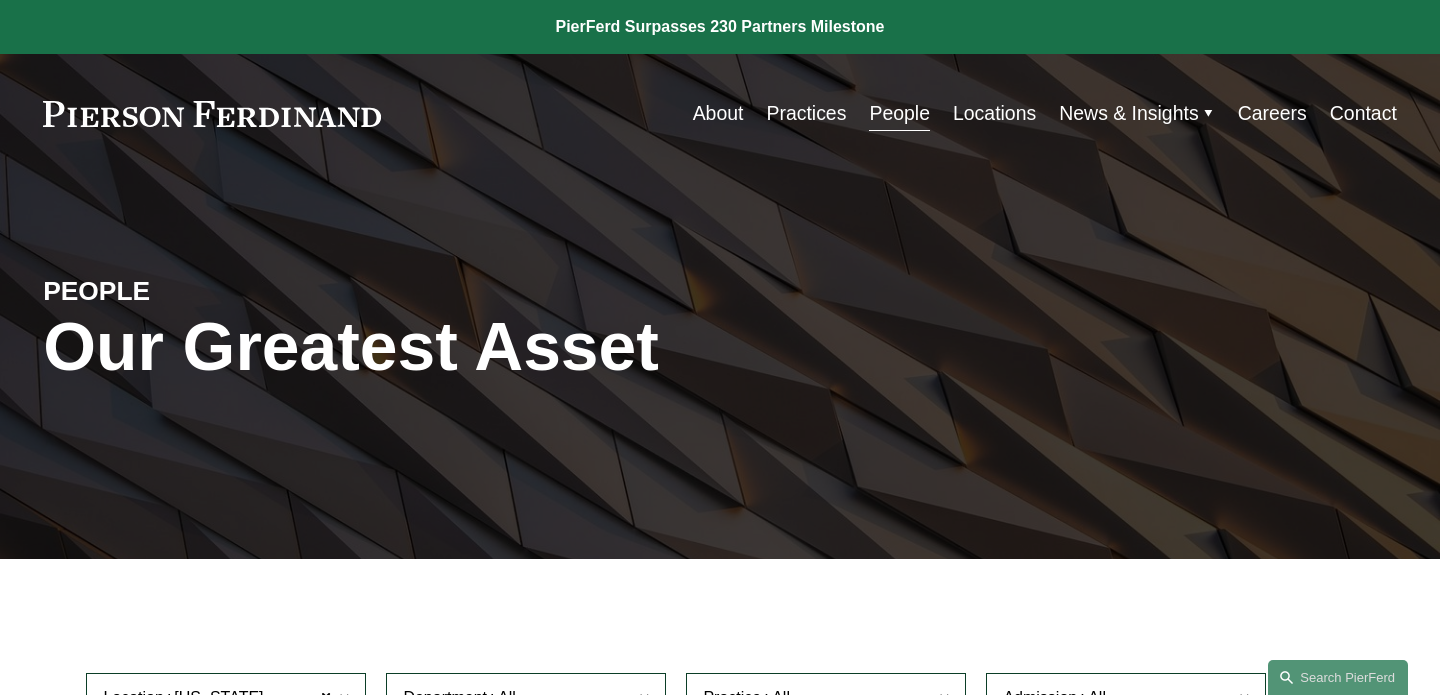 click on "Locations" at bounding box center [994, 113] 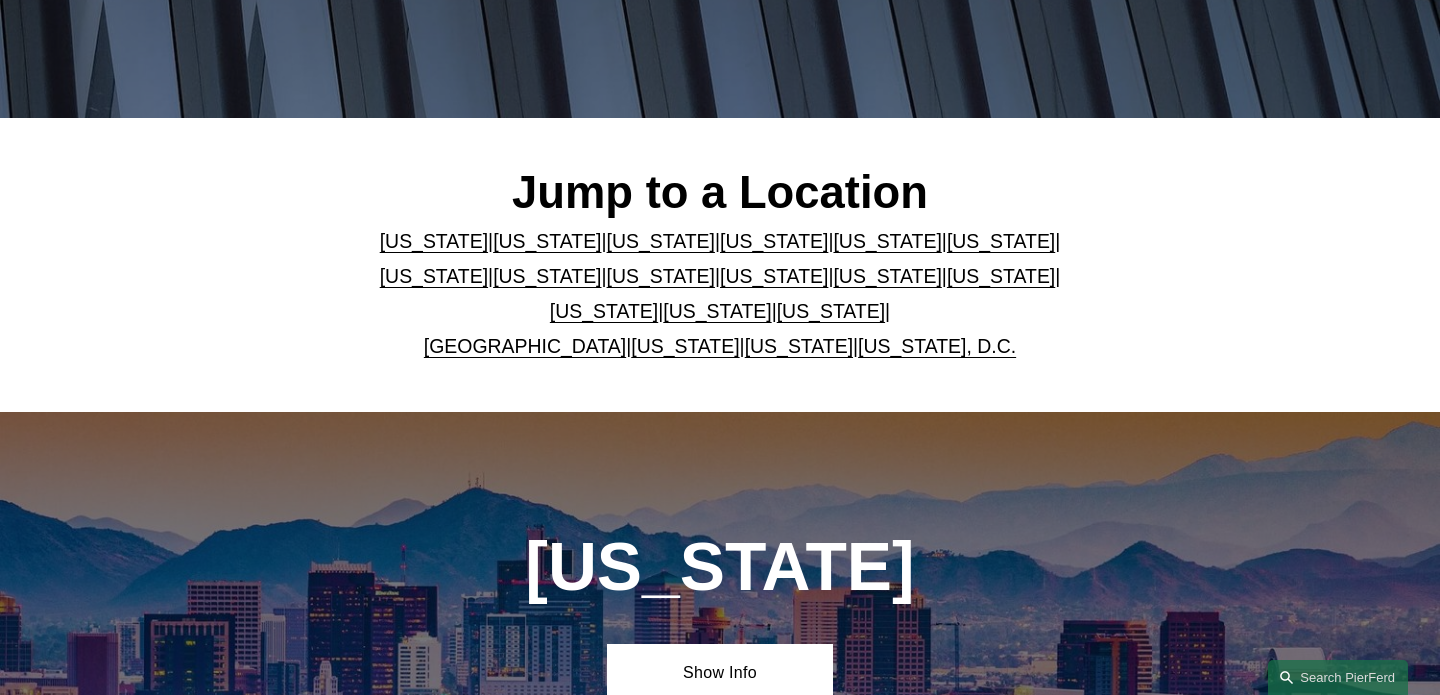 scroll, scrollTop: 452, scrollLeft: 0, axis: vertical 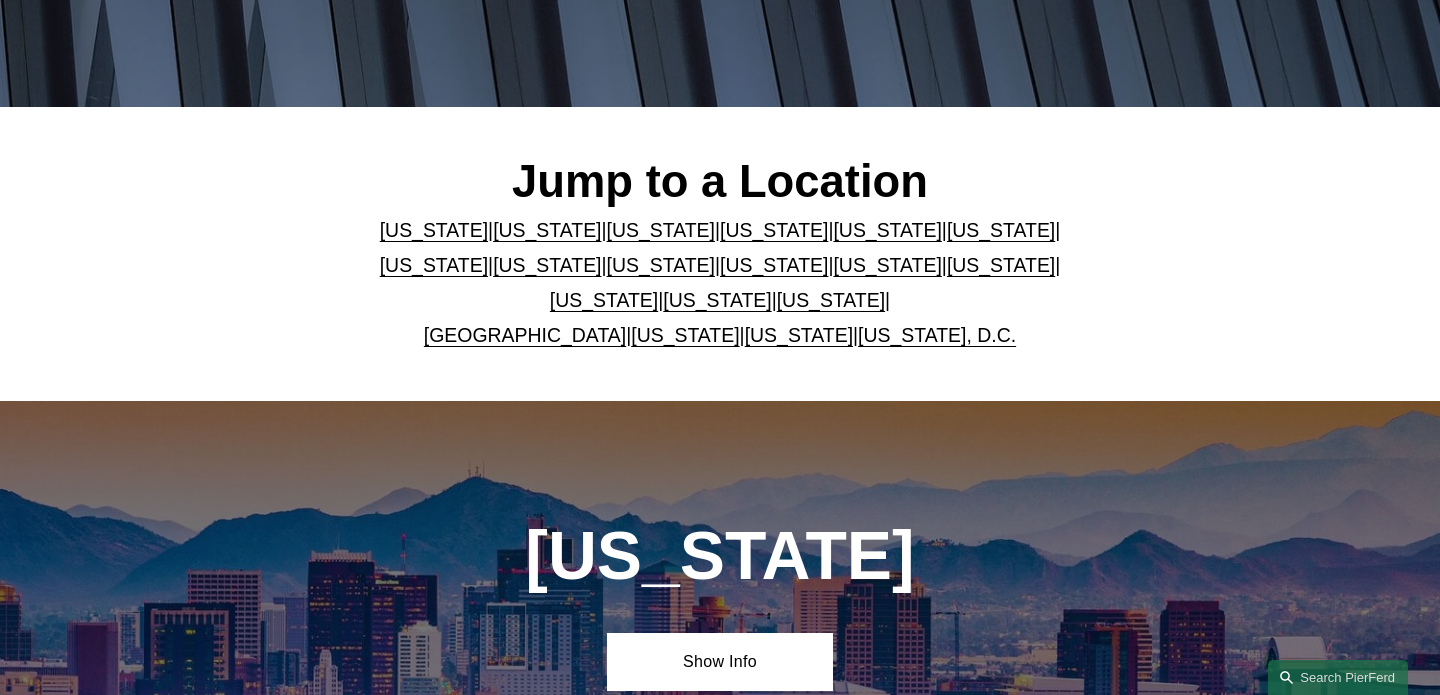 click on "[US_STATE]" at bounding box center [887, 265] 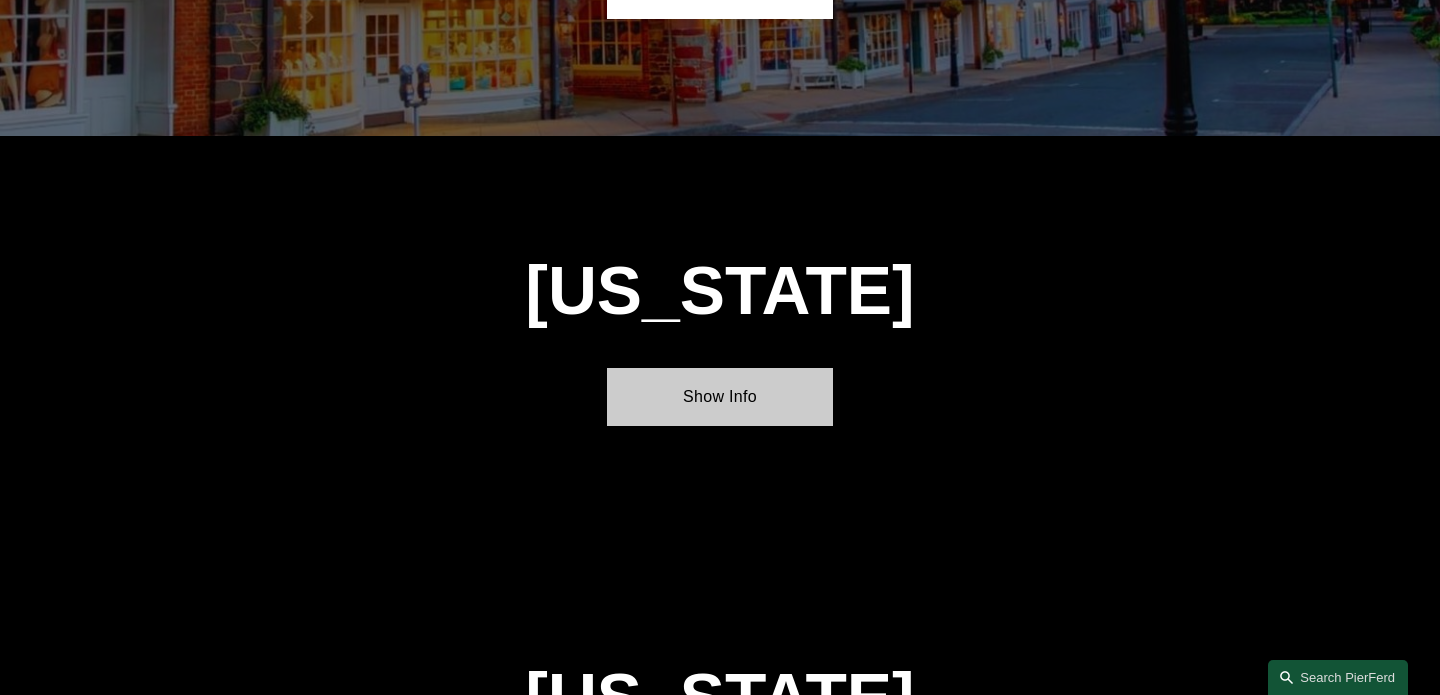 scroll, scrollTop: 4927, scrollLeft: 0, axis: vertical 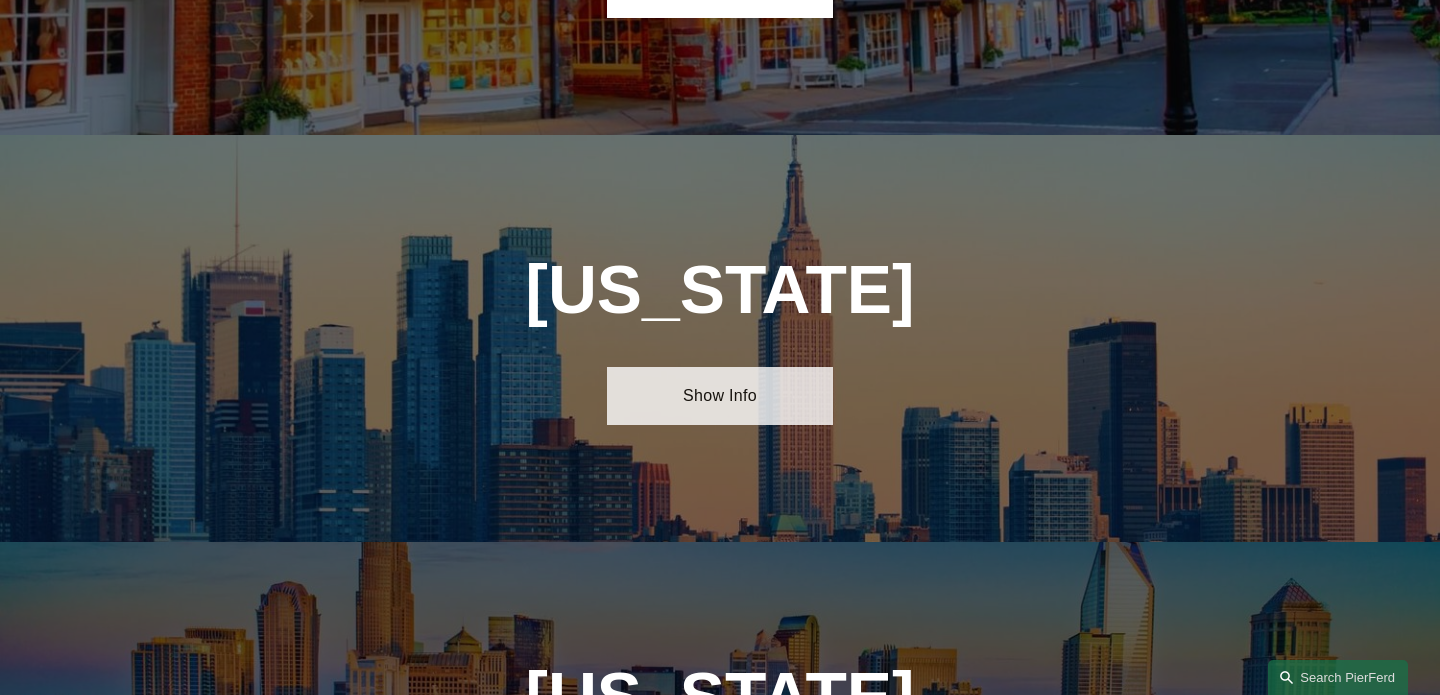 click on "Show Info" at bounding box center (720, 396) 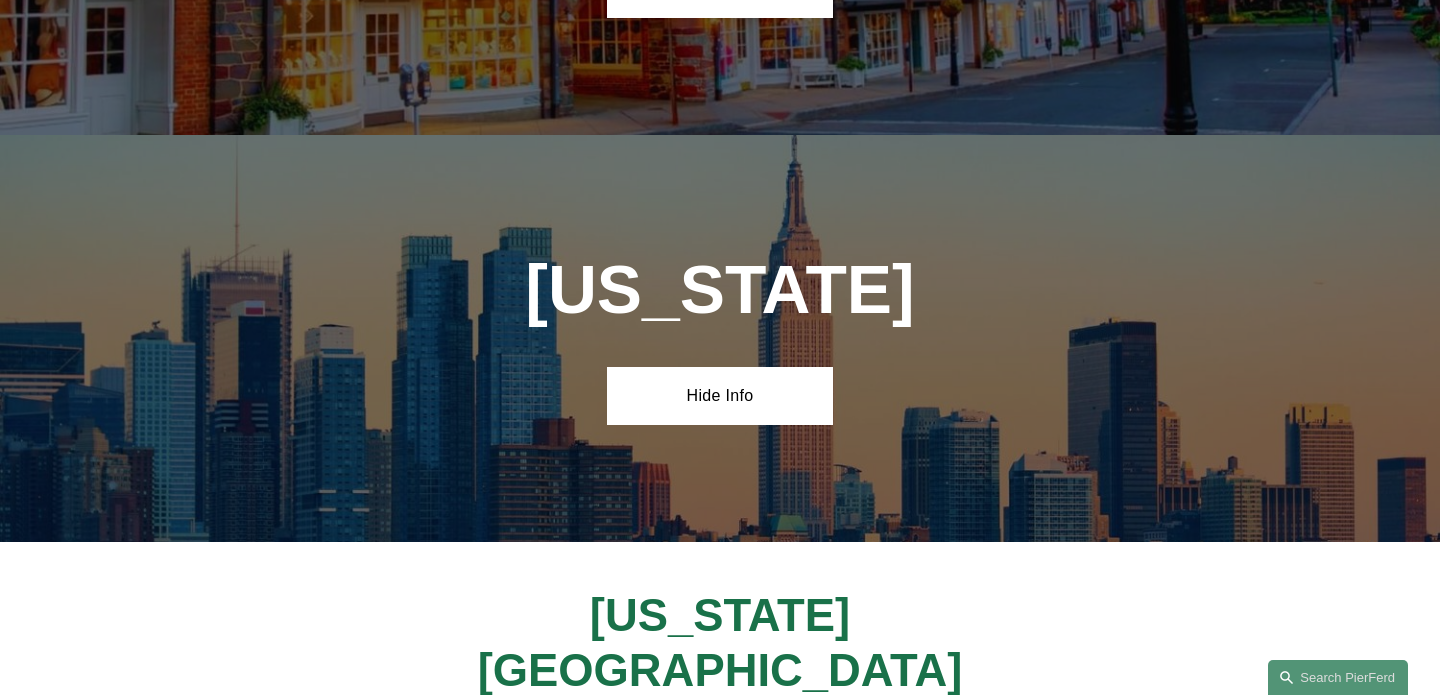 scroll, scrollTop: 5044, scrollLeft: 0, axis: vertical 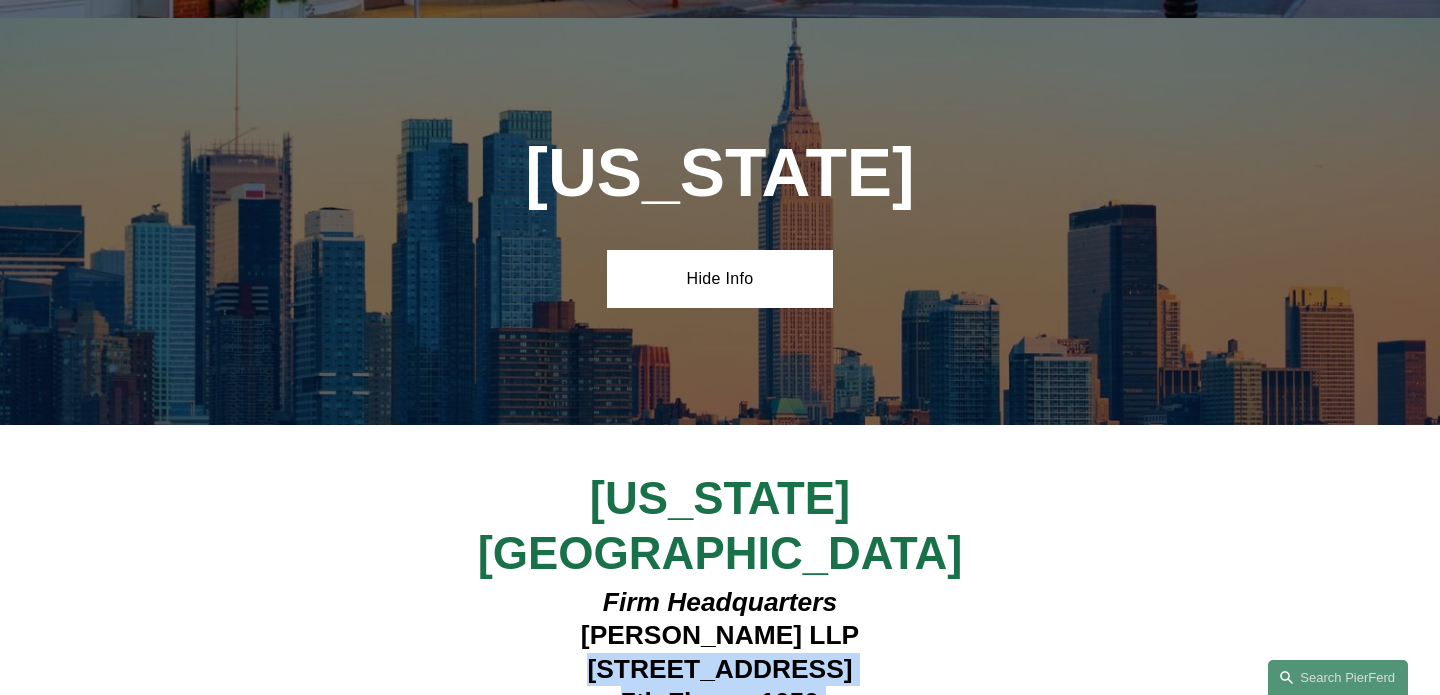 drag, startPoint x: 543, startPoint y: 485, endPoint x: 896, endPoint y: 557, distance: 360.26794 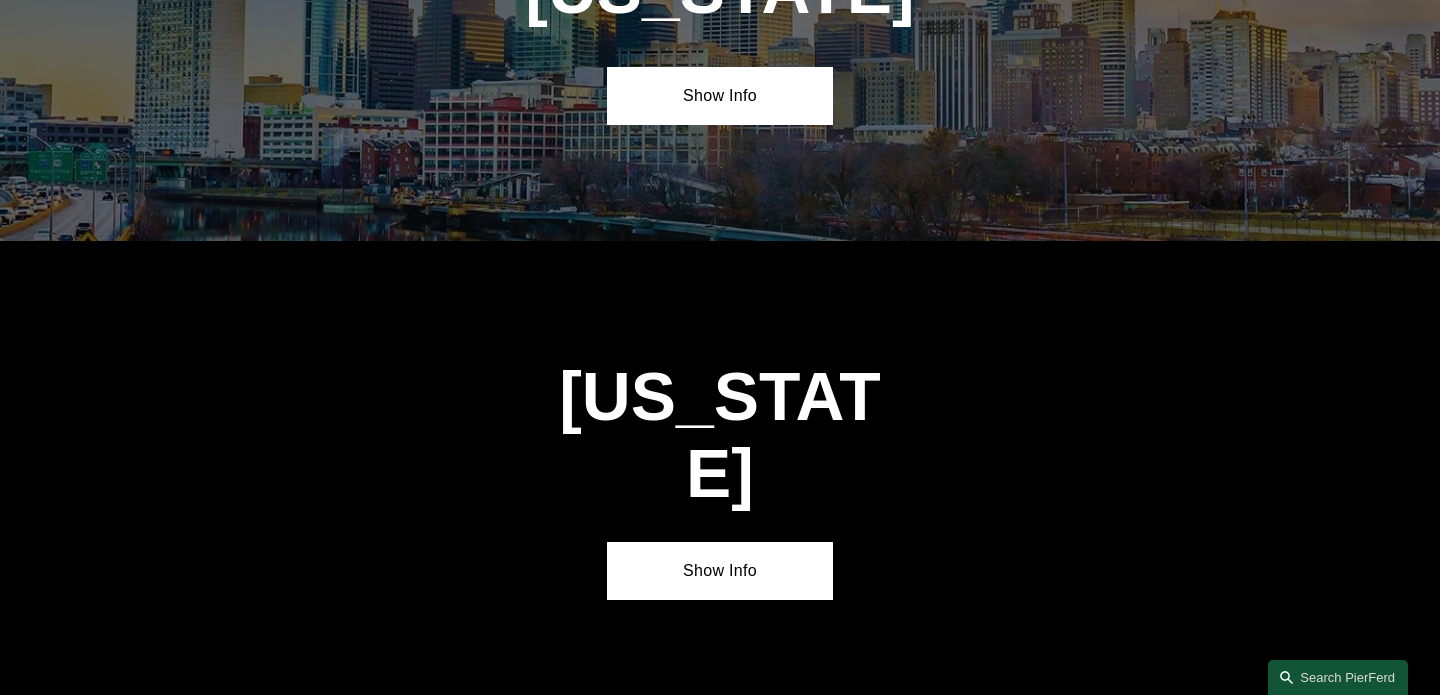 scroll, scrollTop: 7854, scrollLeft: 0, axis: vertical 